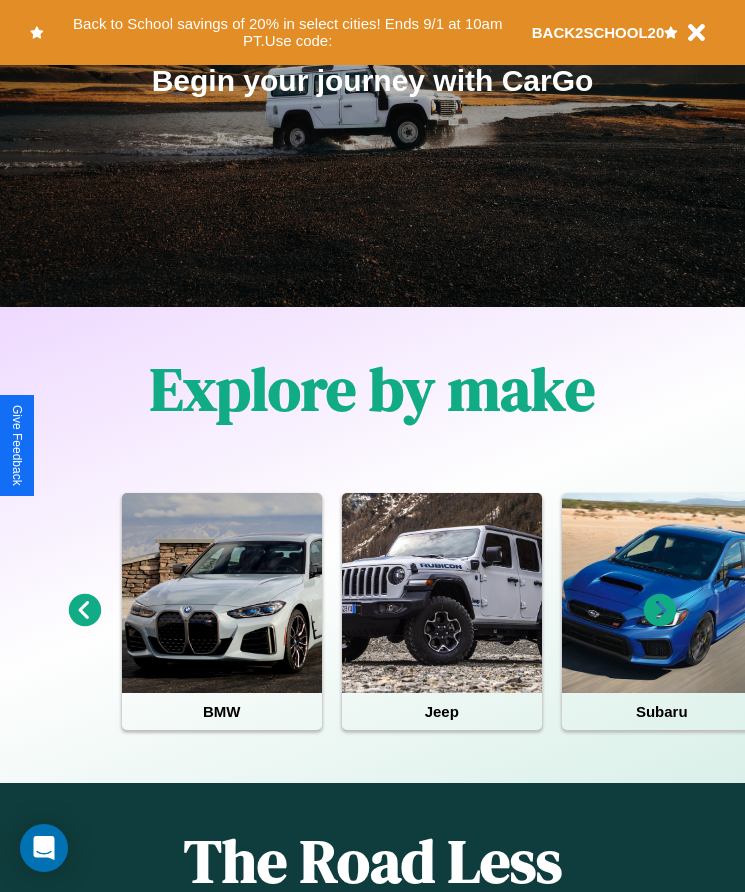 scroll, scrollTop: 334, scrollLeft: 0, axis: vertical 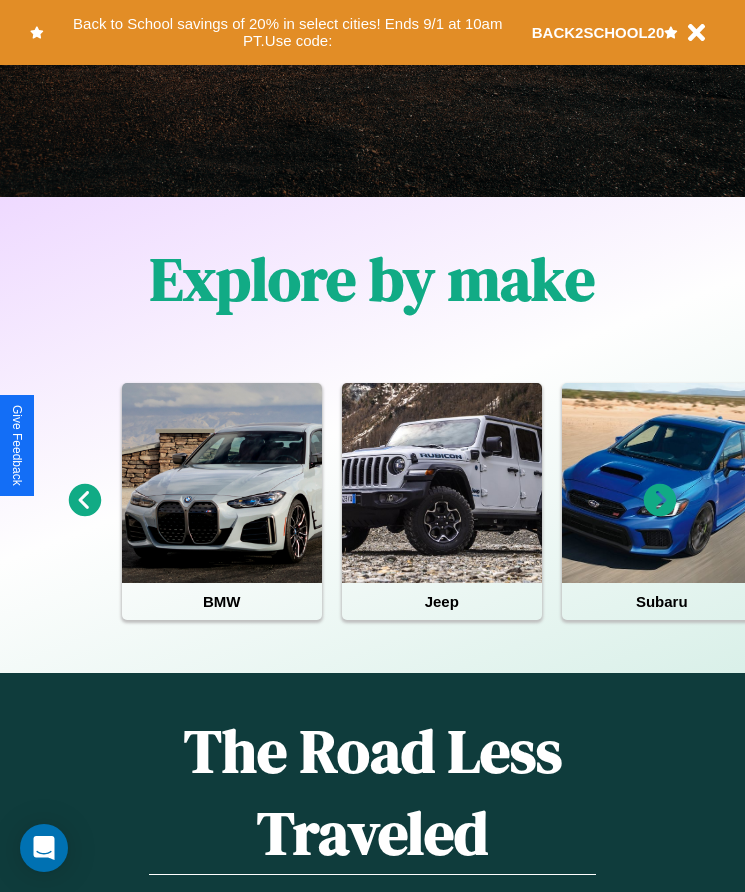click 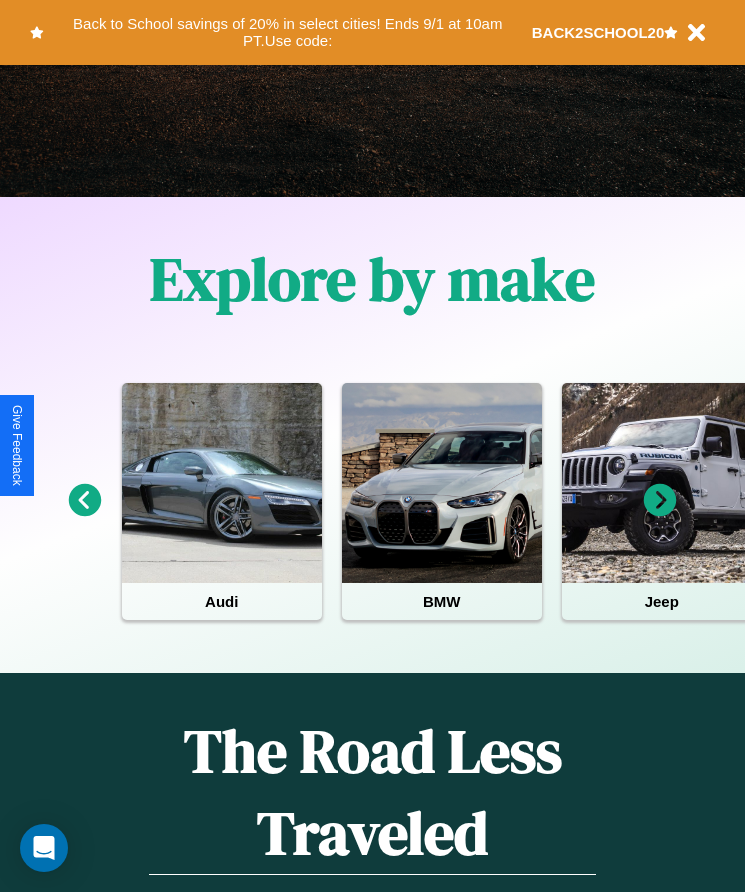 click 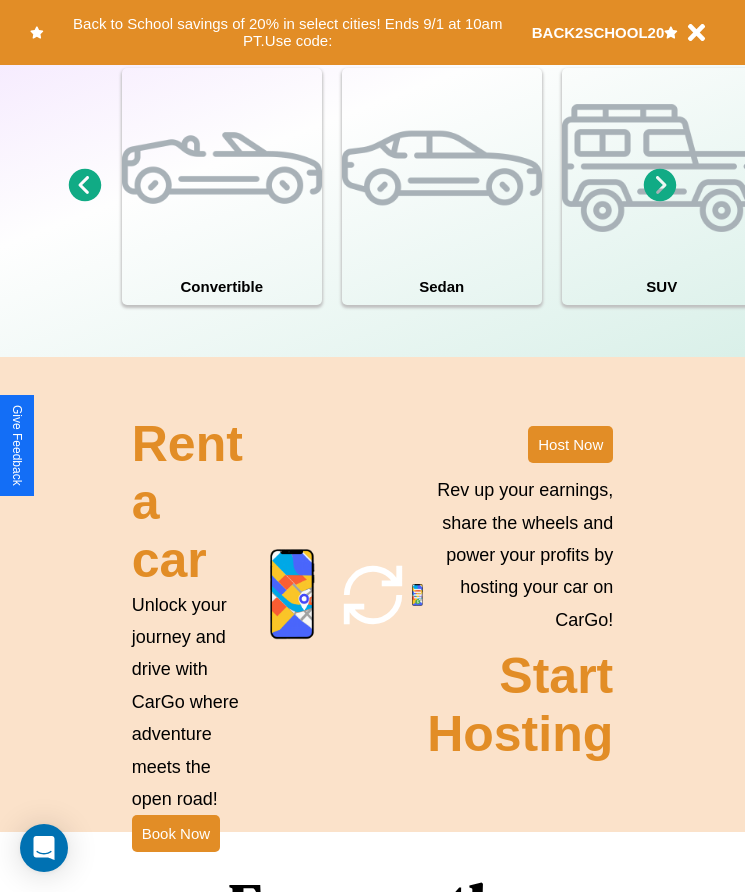 scroll, scrollTop: 1855, scrollLeft: 0, axis: vertical 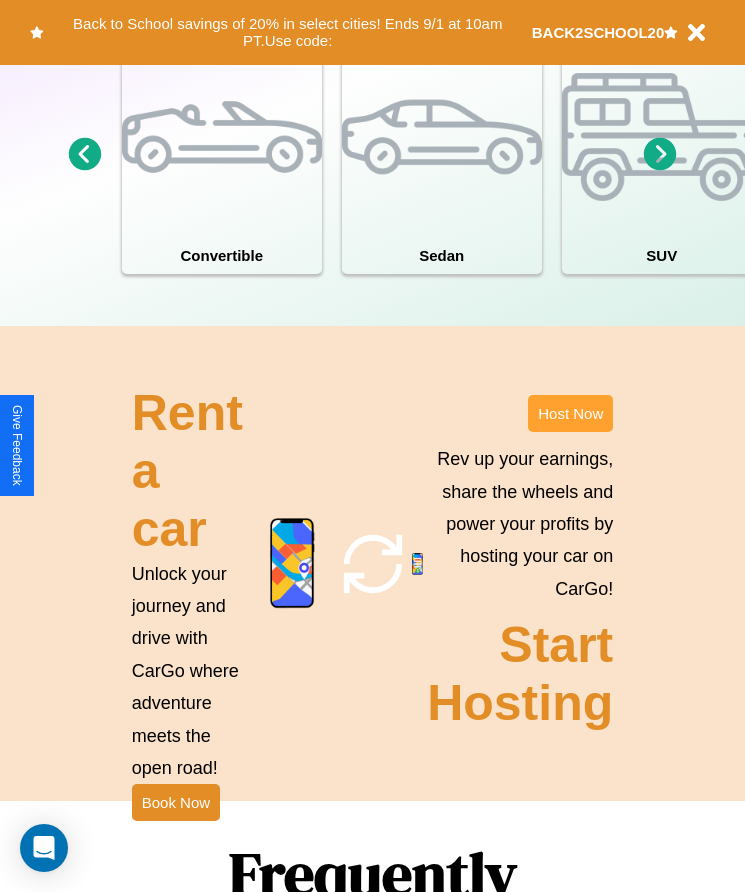 click on "Host Now" at bounding box center (570, 413) 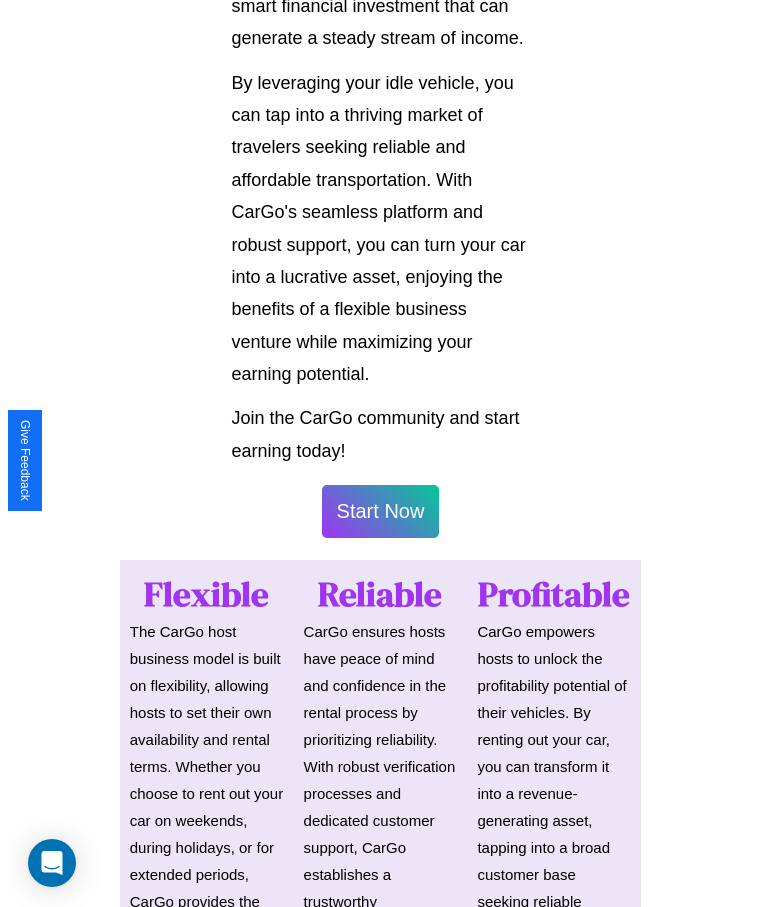 scroll, scrollTop: 1046, scrollLeft: 0, axis: vertical 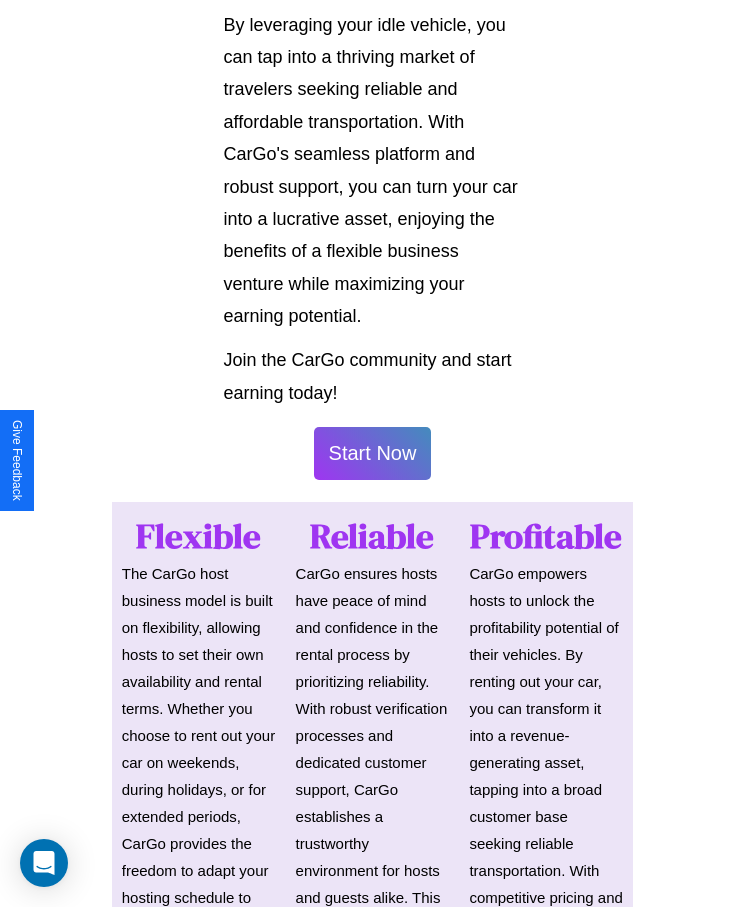 click on "Start Now" at bounding box center (373, 453) 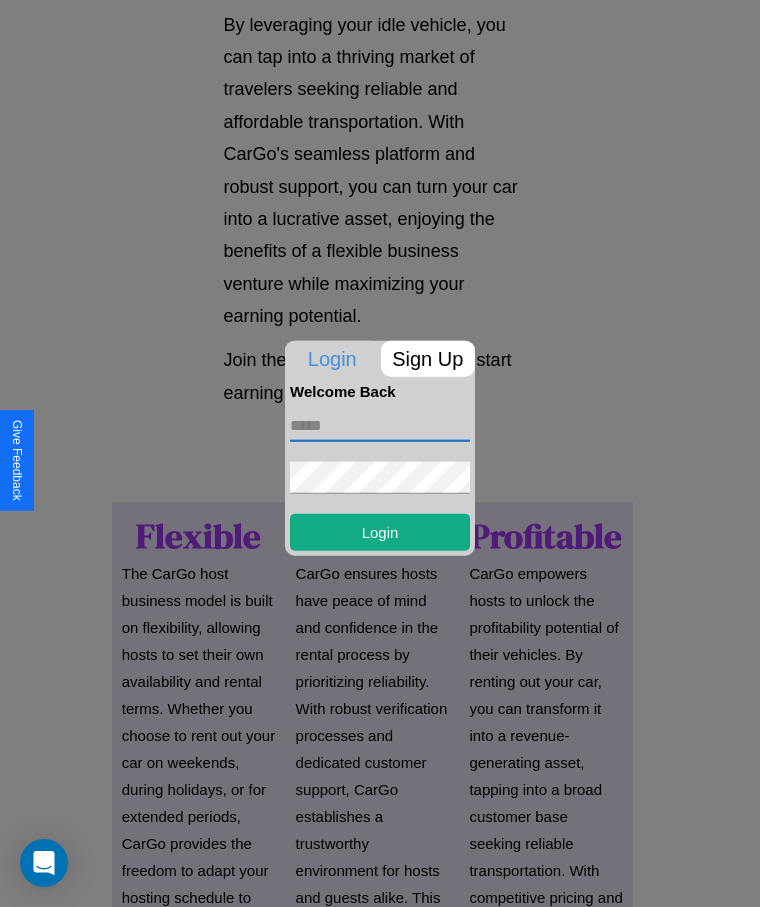 click at bounding box center [380, 425] 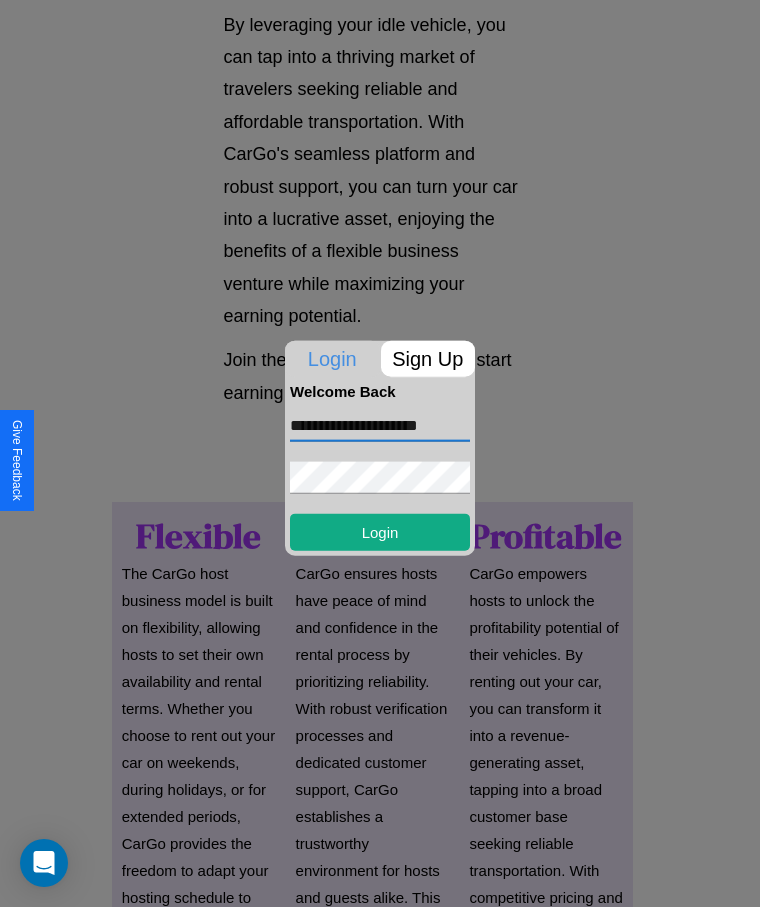 scroll, scrollTop: 0, scrollLeft: 5, axis: horizontal 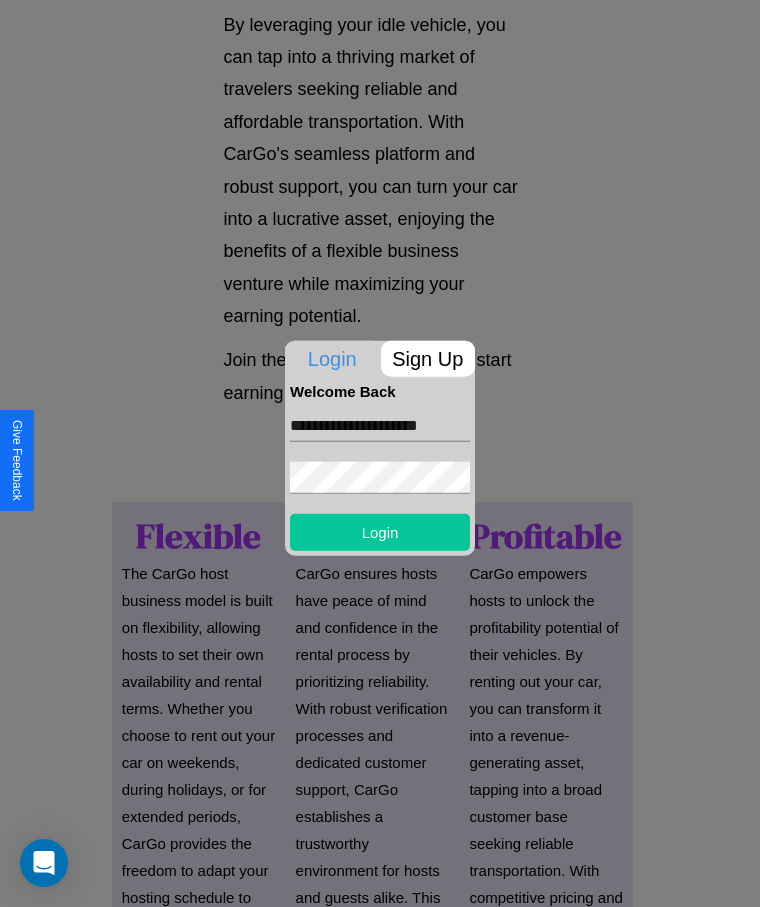 click on "Login" at bounding box center [380, 531] 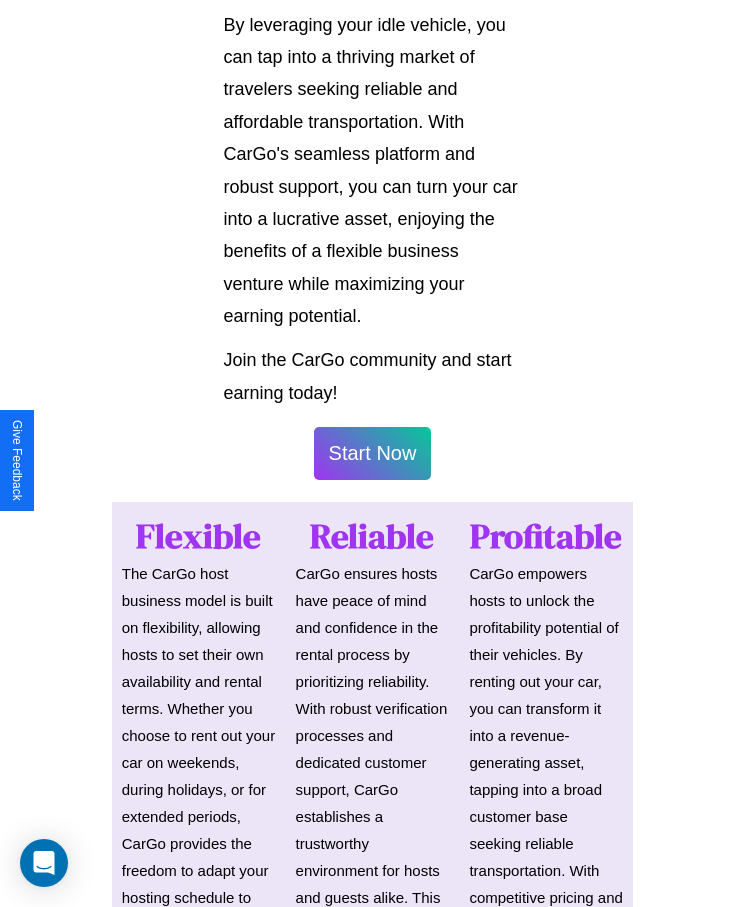 scroll, scrollTop: 1048, scrollLeft: 0, axis: vertical 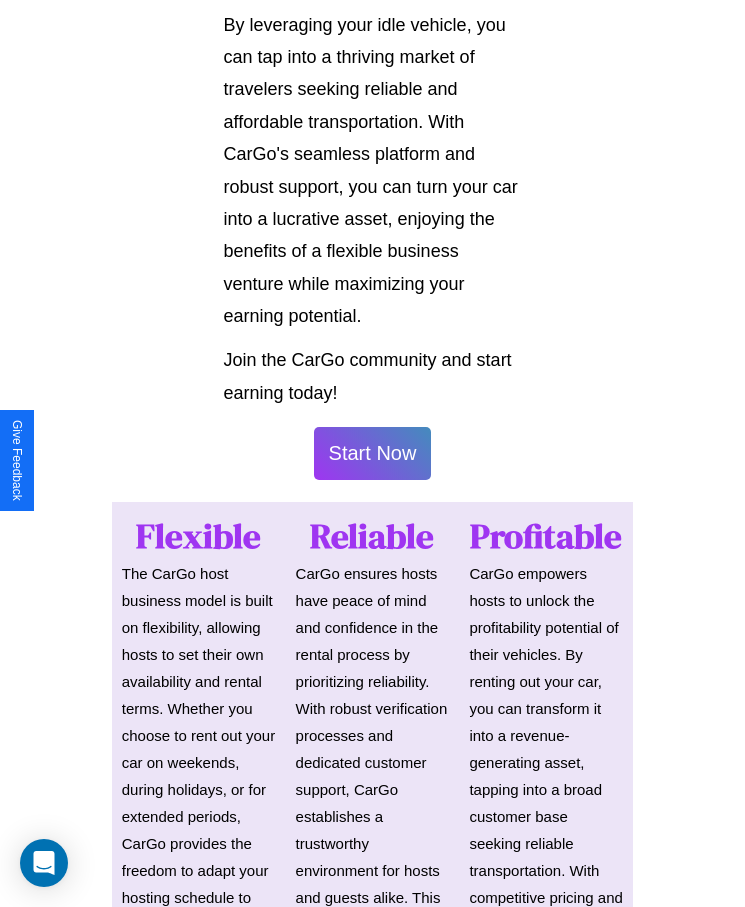 click on "Start Now" at bounding box center [373, 453] 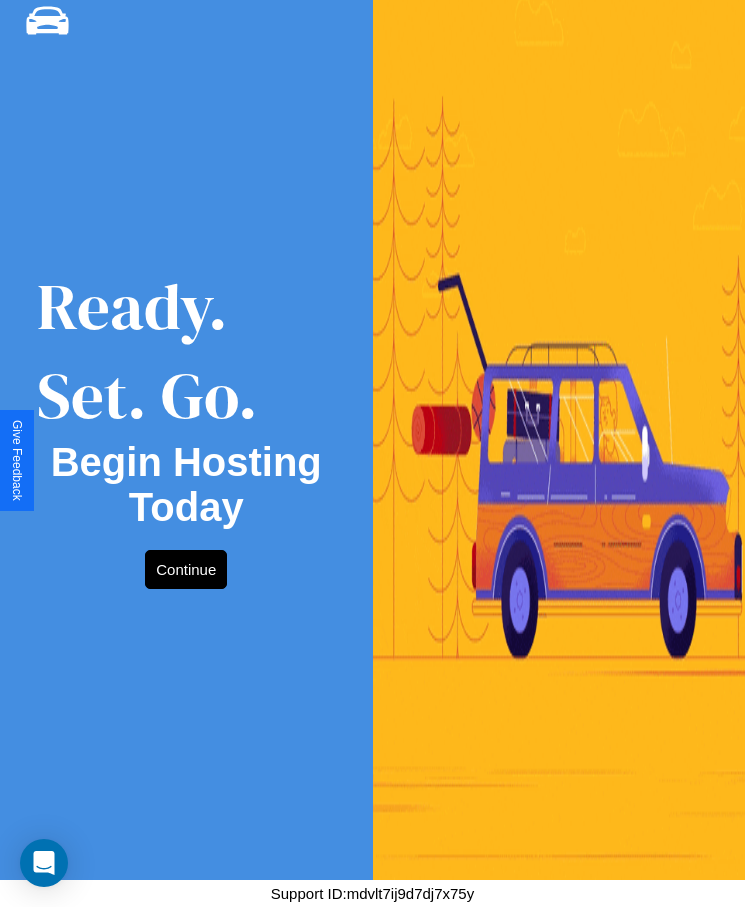 scroll, scrollTop: 0, scrollLeft: 0, axis: both 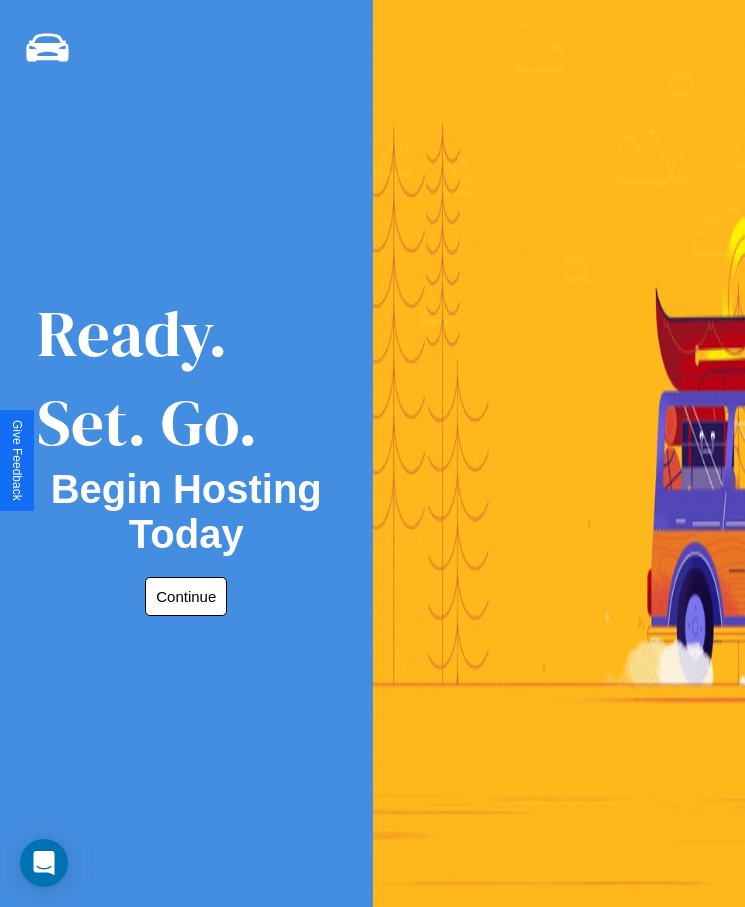 click on "Continue" at bounding box center (186, 596) 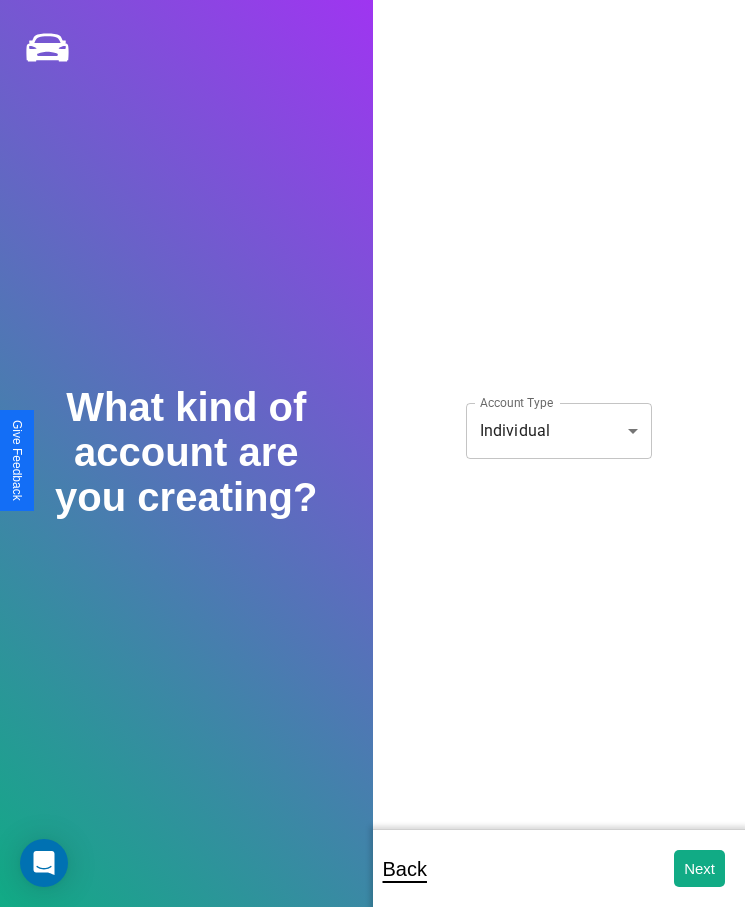 click on "**********" at bounding box center (372, 467) 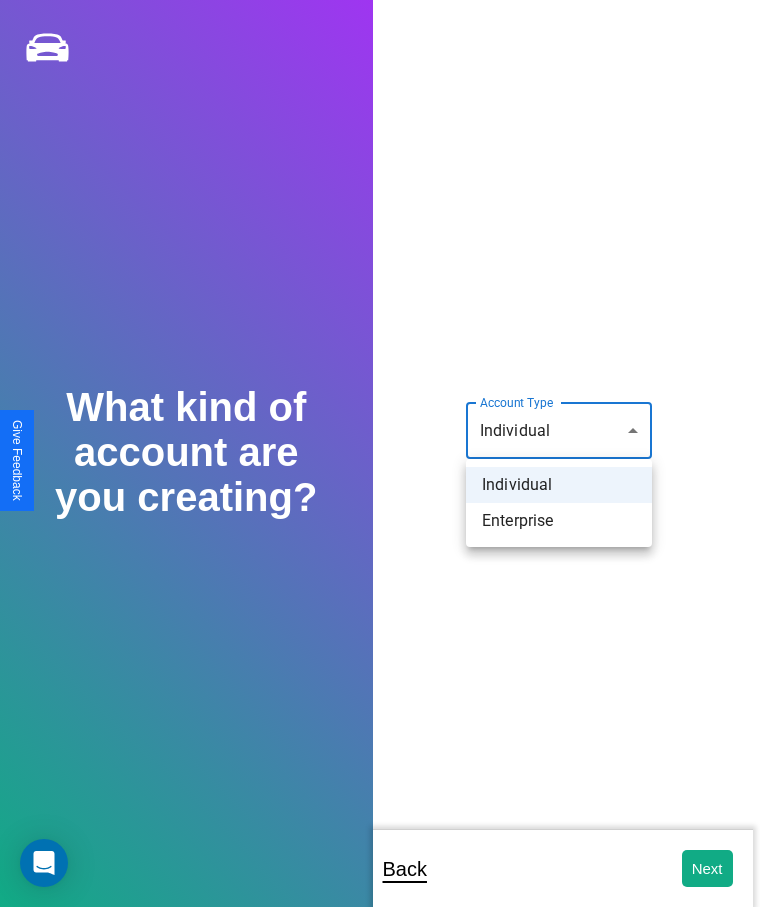 click on "Individual" at bounding box center (559, 485) 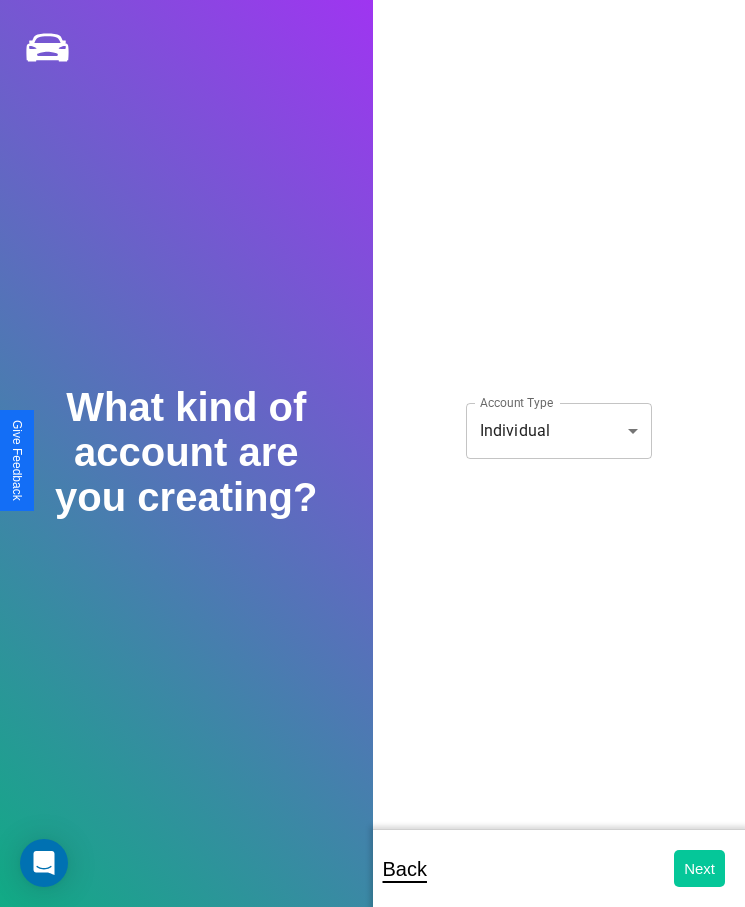 click on "Next" at bounding box center [699, 868] 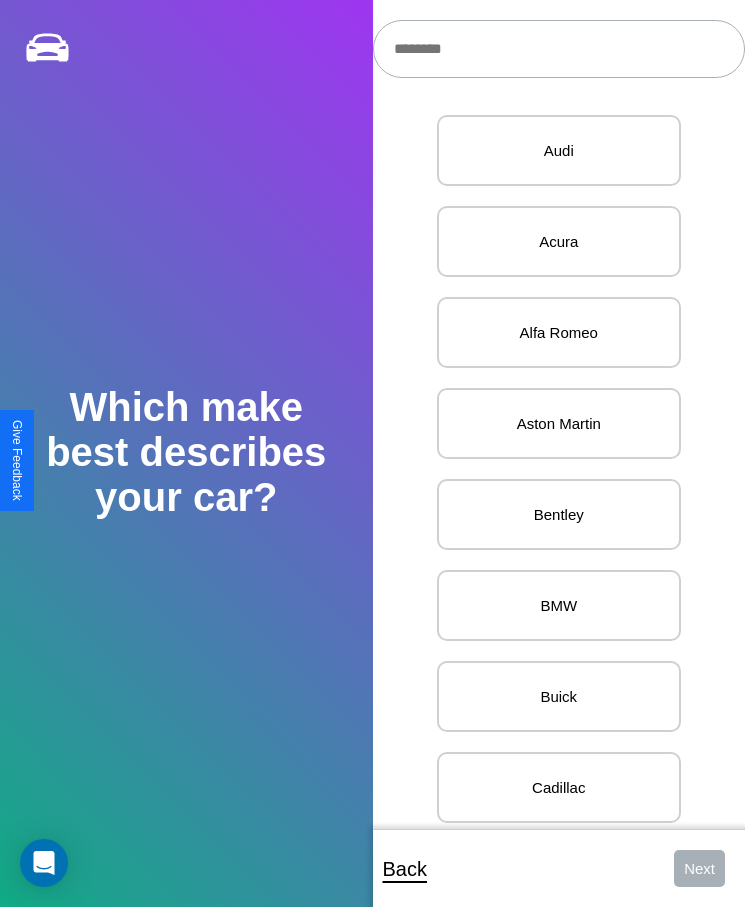 scroll, scrollTop: 27, scrollLeft: 0, axis: vertical 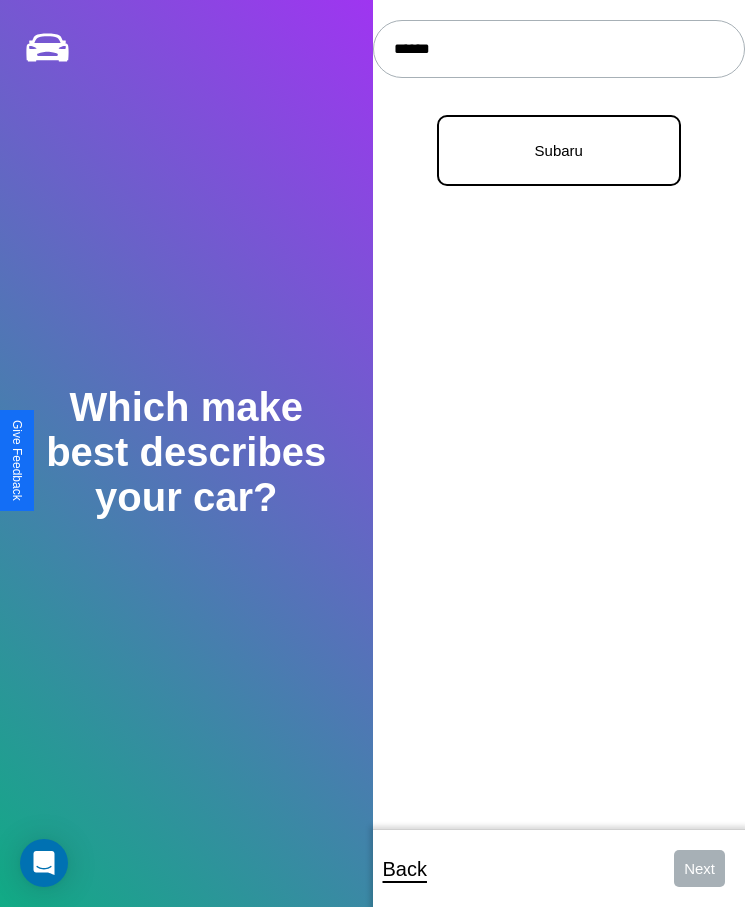 type on "******" 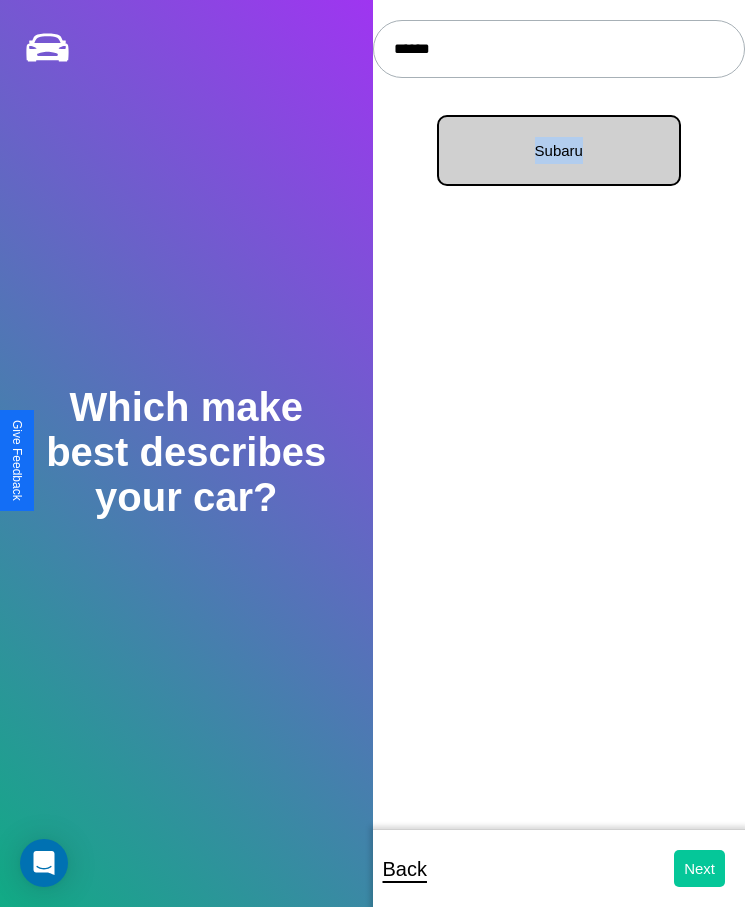 click on "Next" at bounding box center (699, 868) 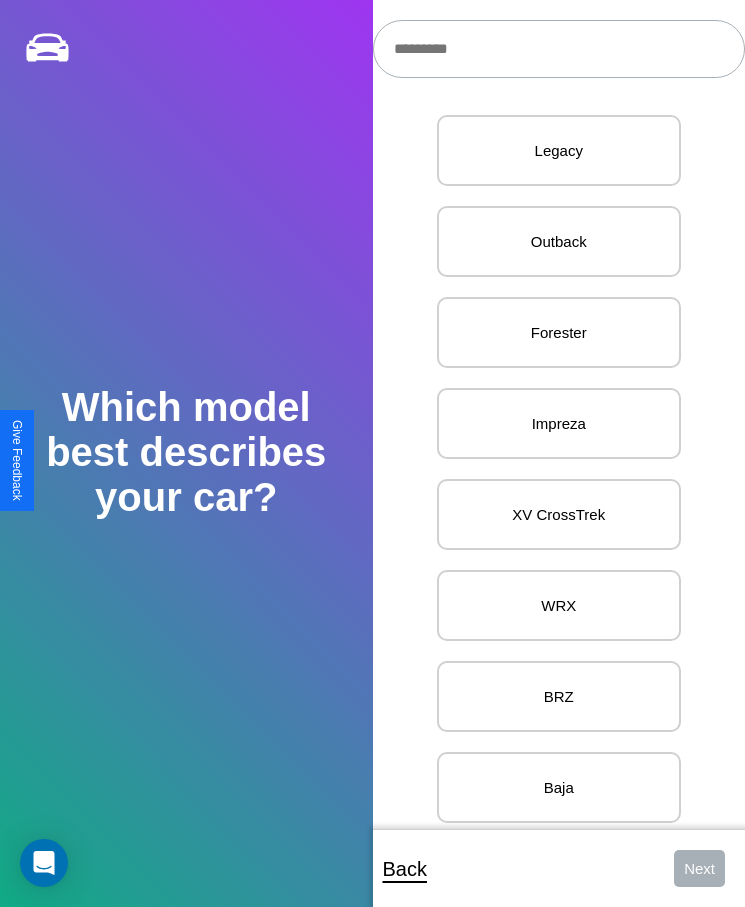 scroll, scrollTop: 27, scrollLeft: 0, axis: vertical 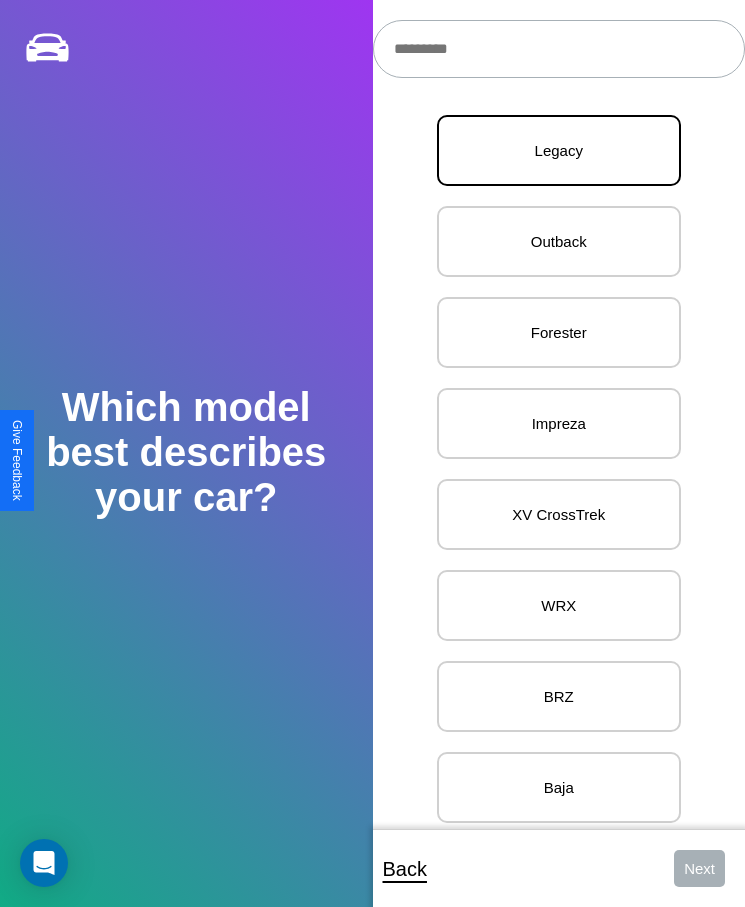 click on "Legacy" at bounding box center [559, 150] 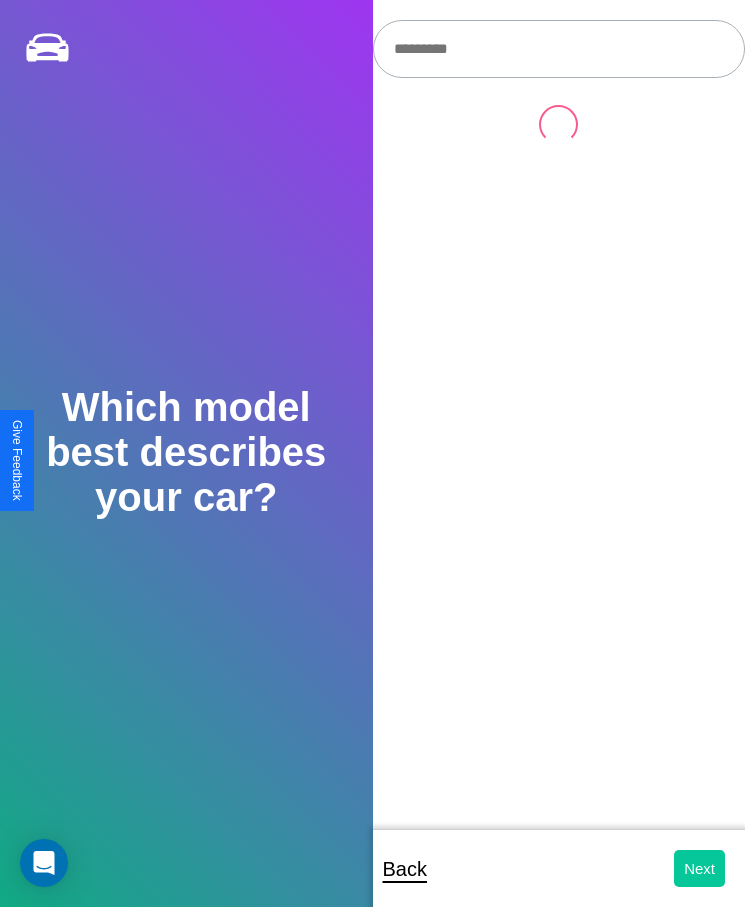click on "Next" at bounding box center [699, 868] 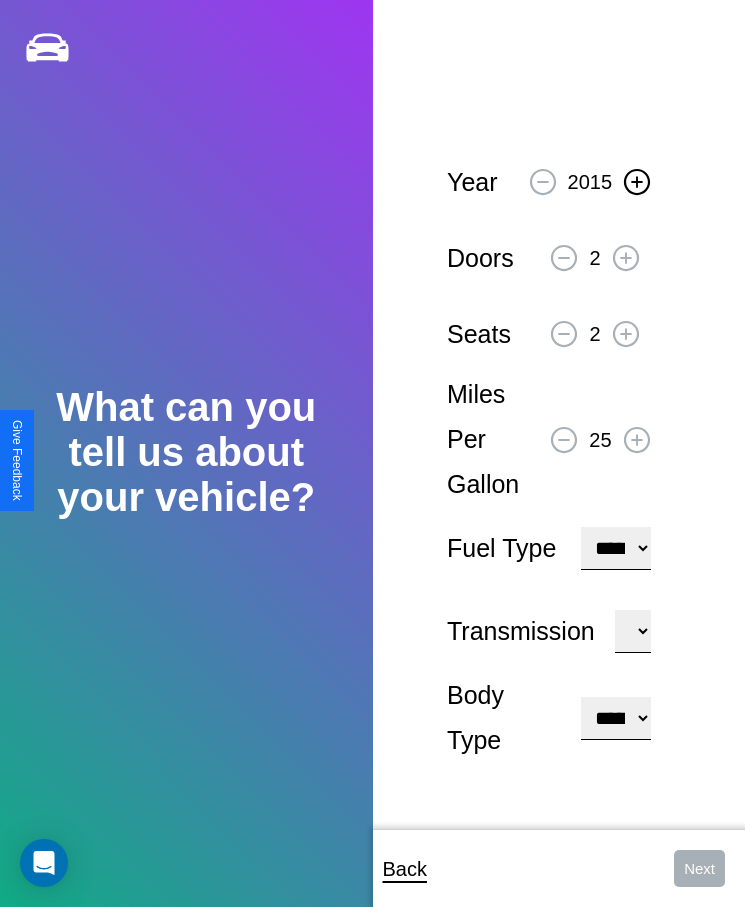click 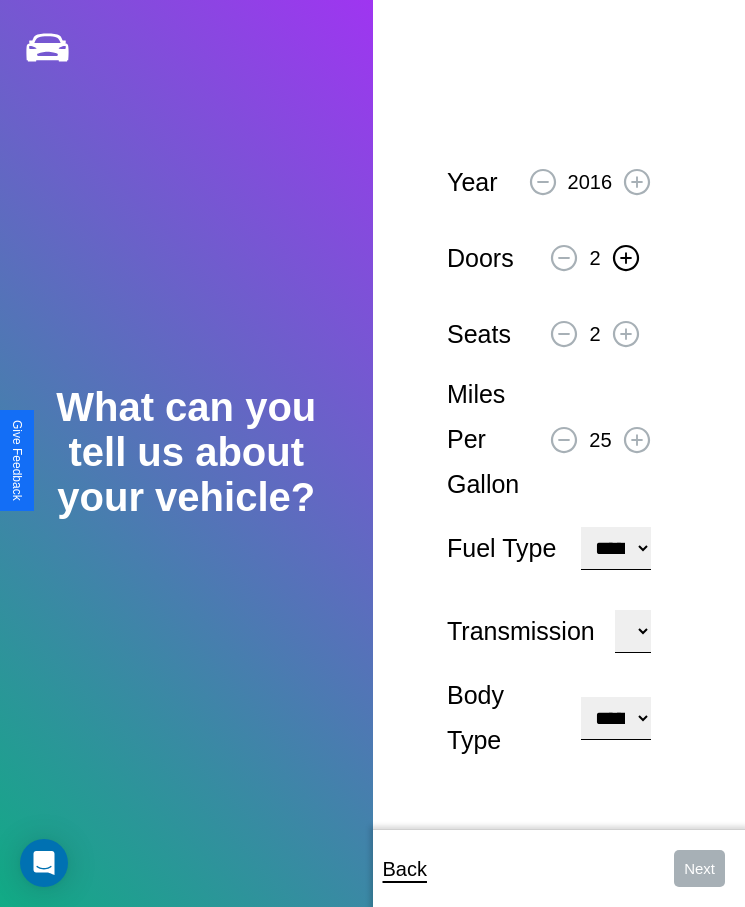 click 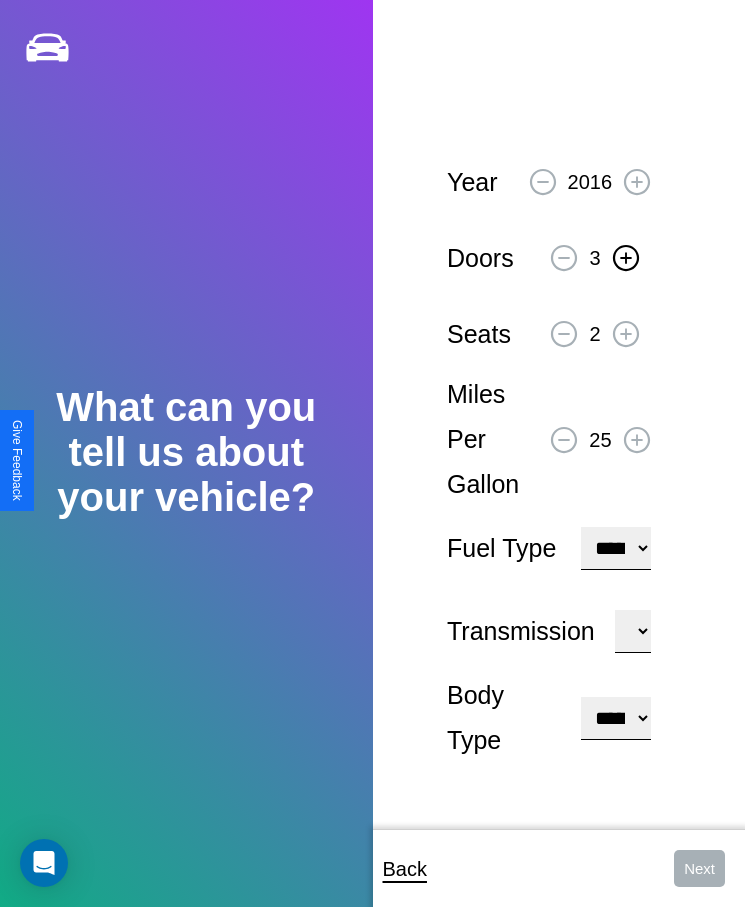 click 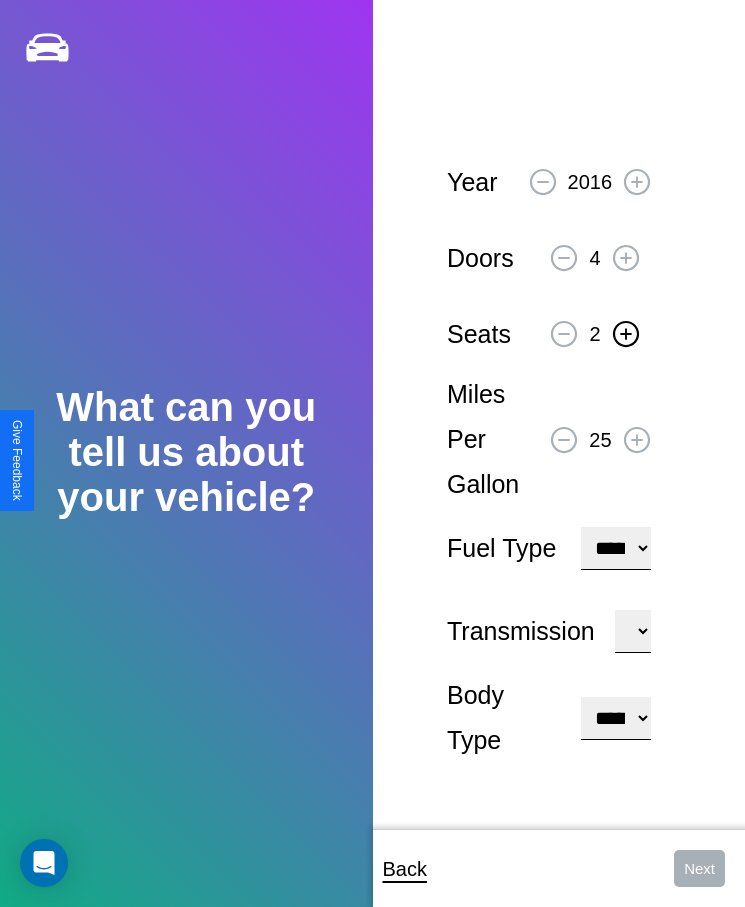 click 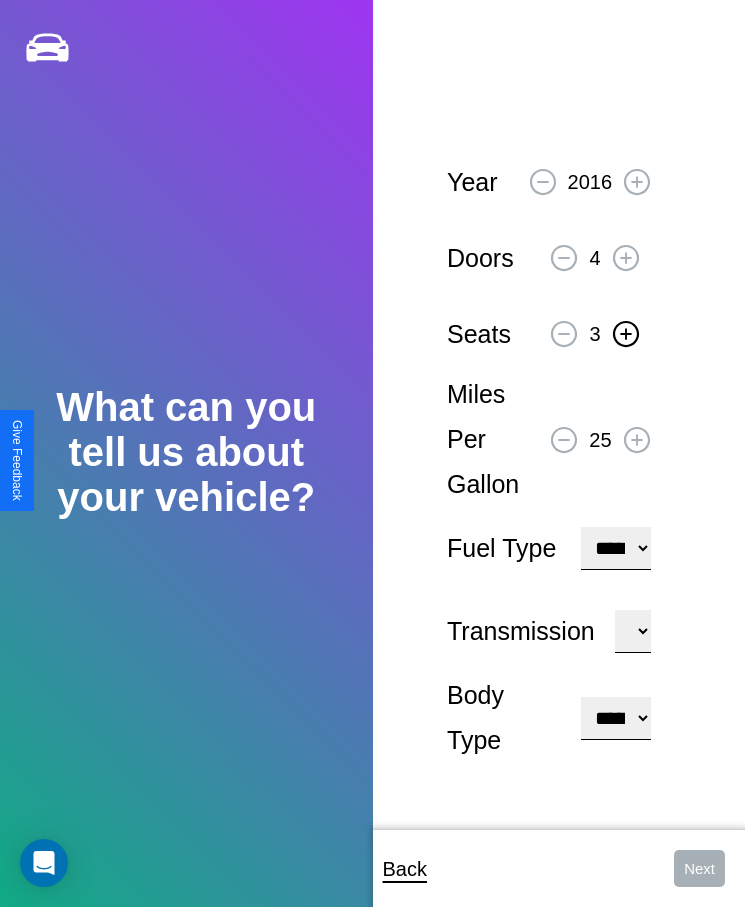 click 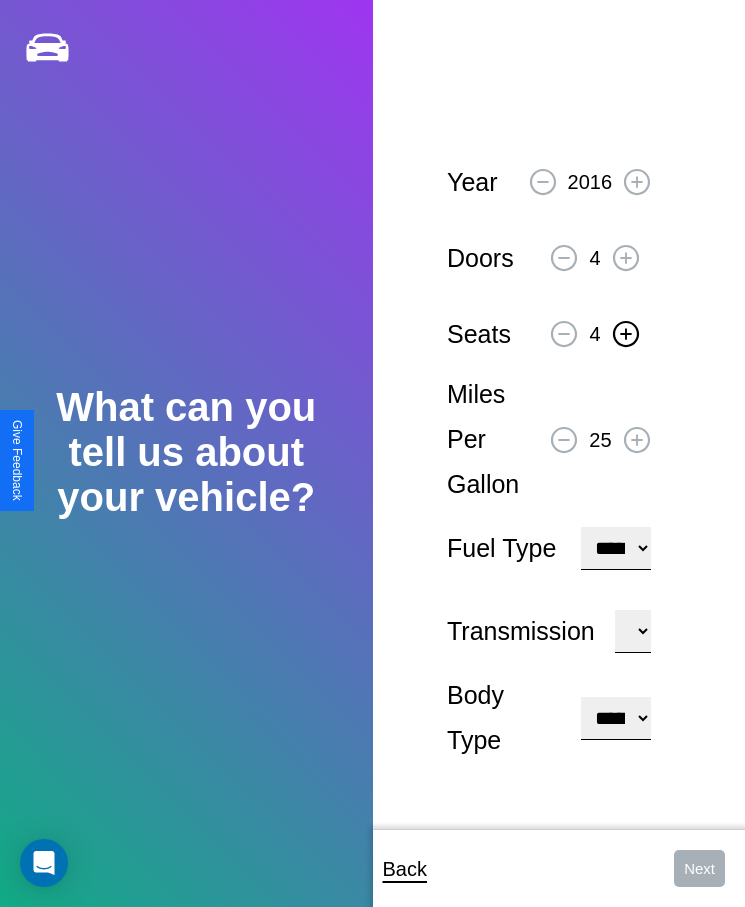 click 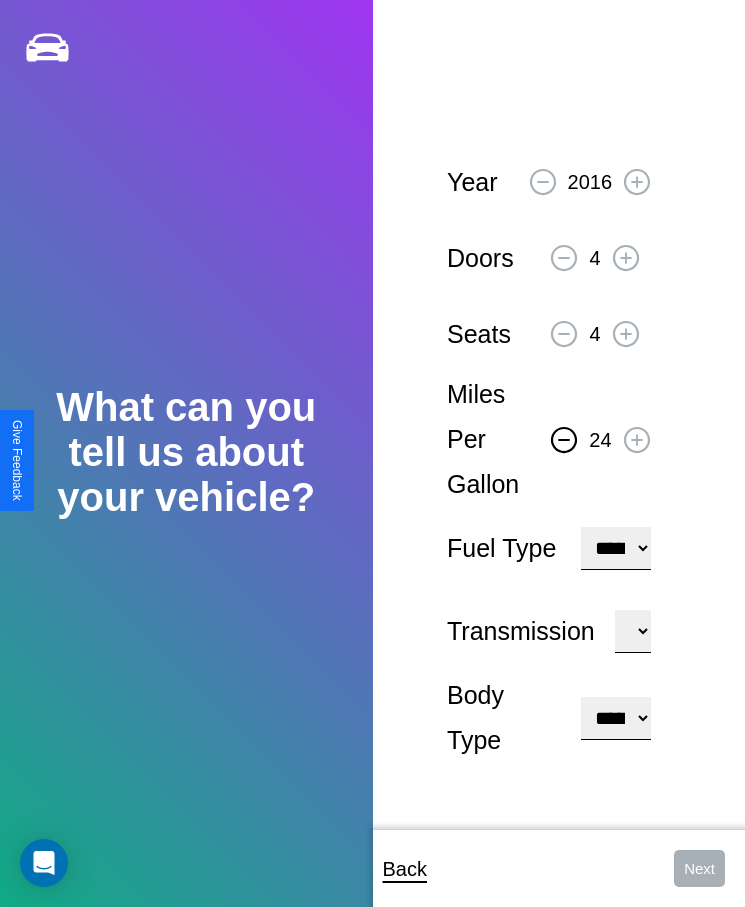 click 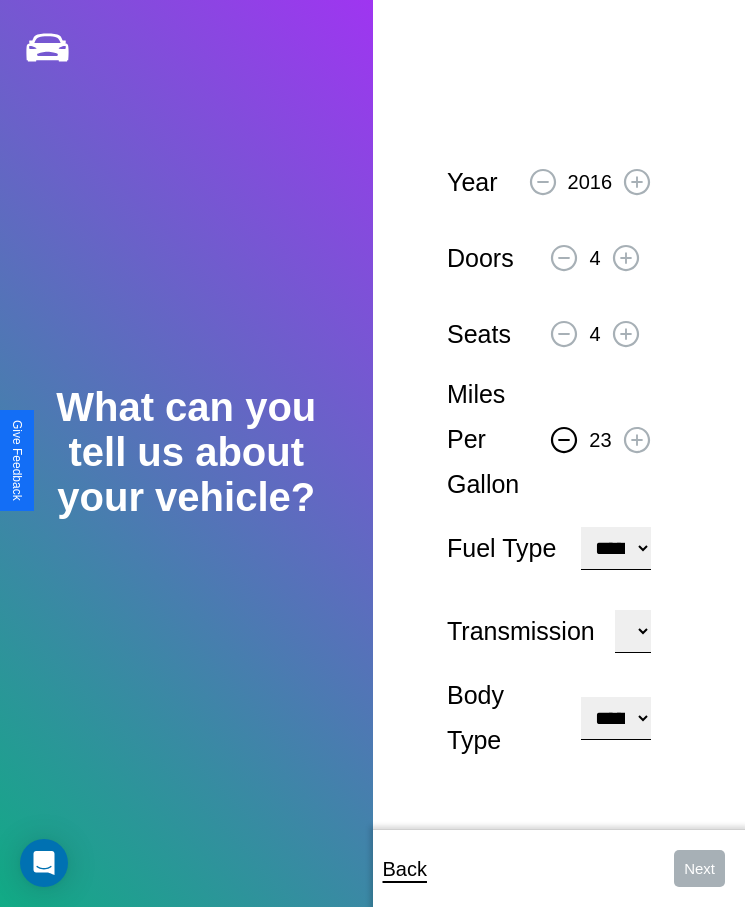 click 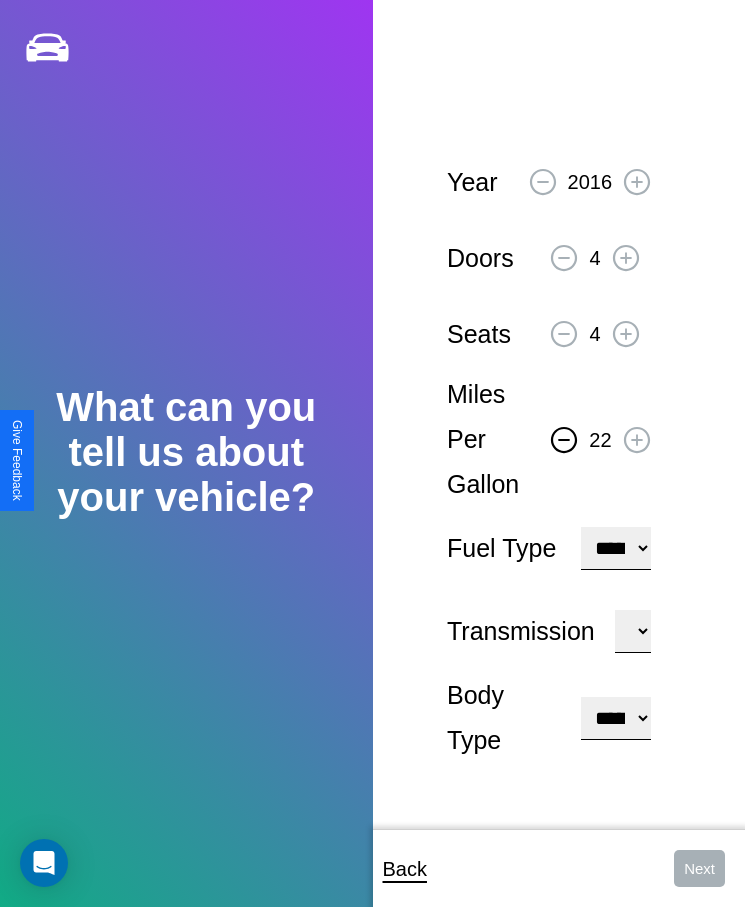 click 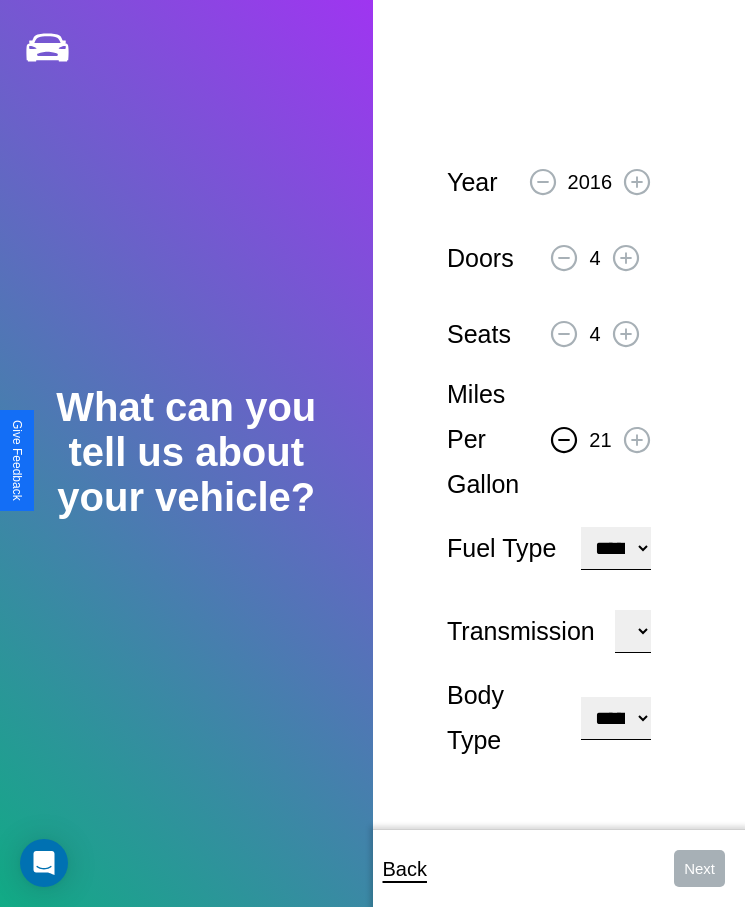 click 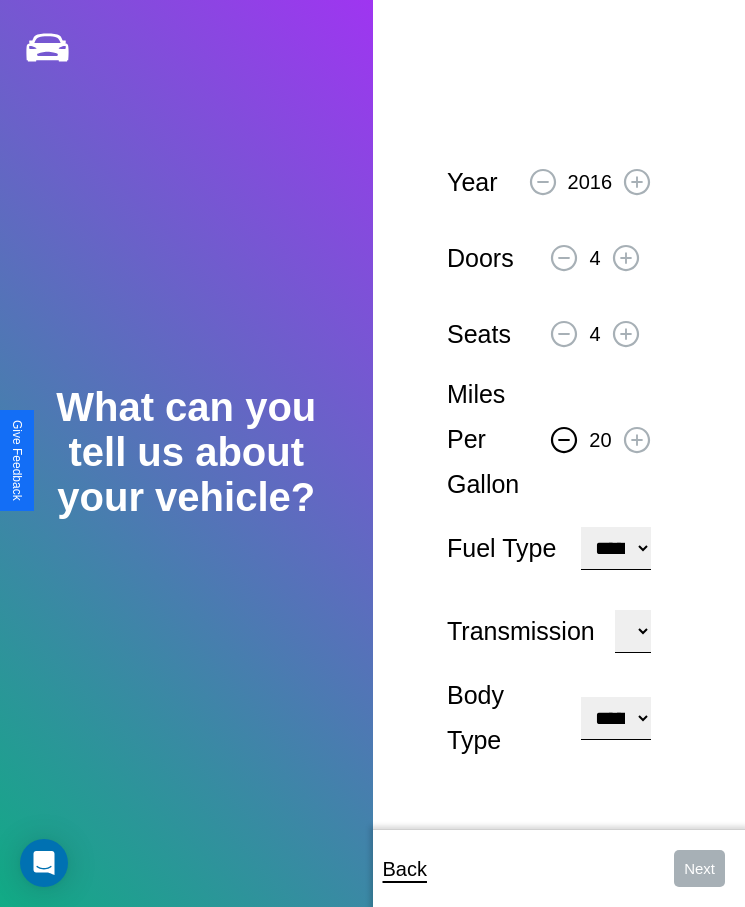click on "**********" at bounding box center (615, 548) 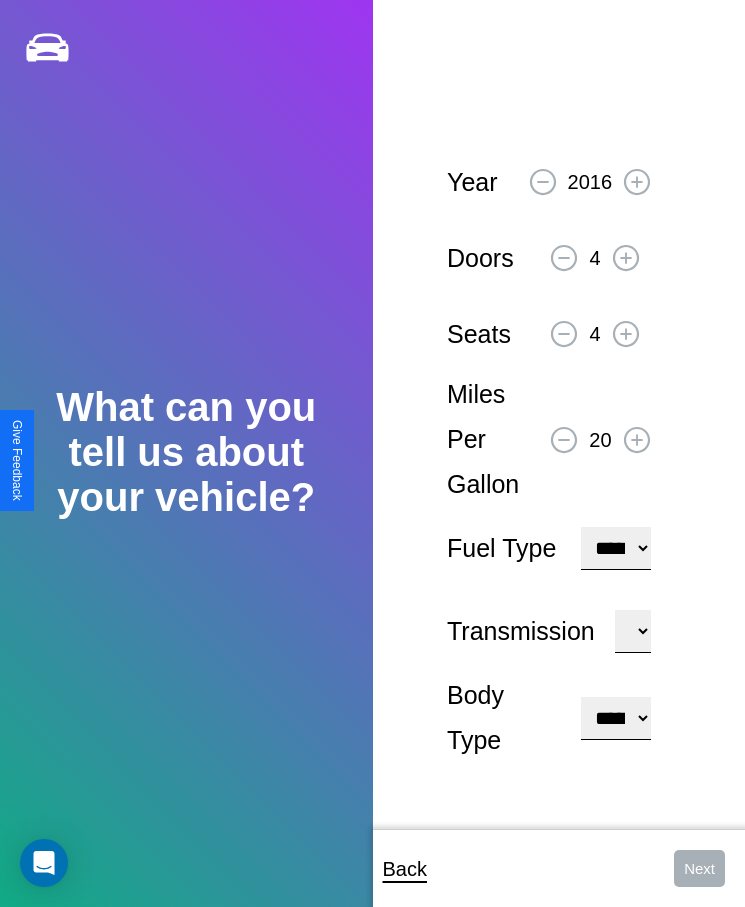 select on "***" 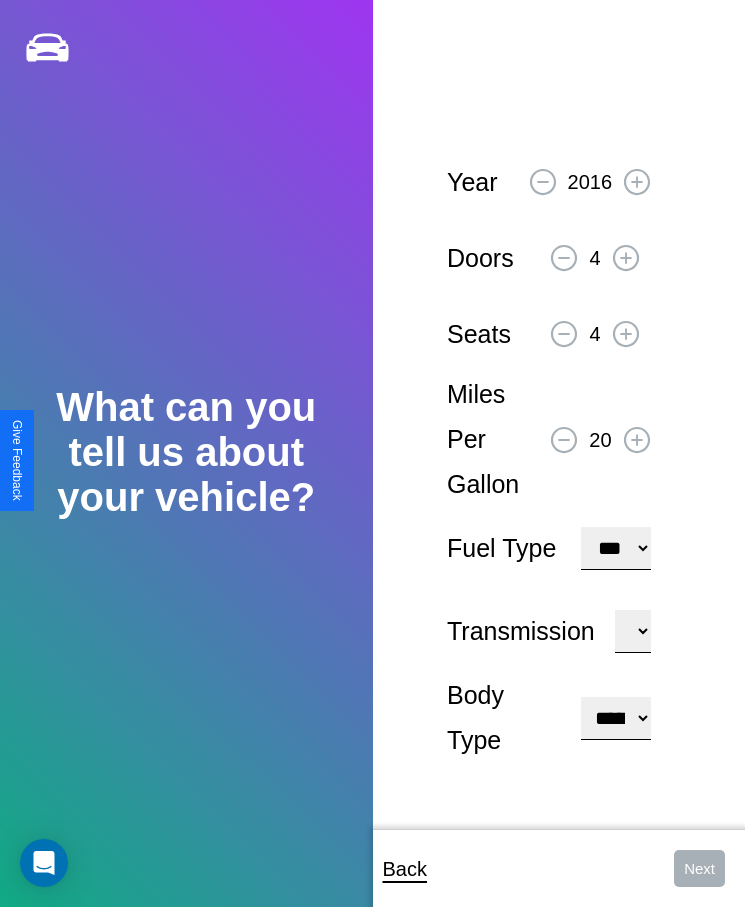click on "****** ********* ******" at bounding box center [633, 631] 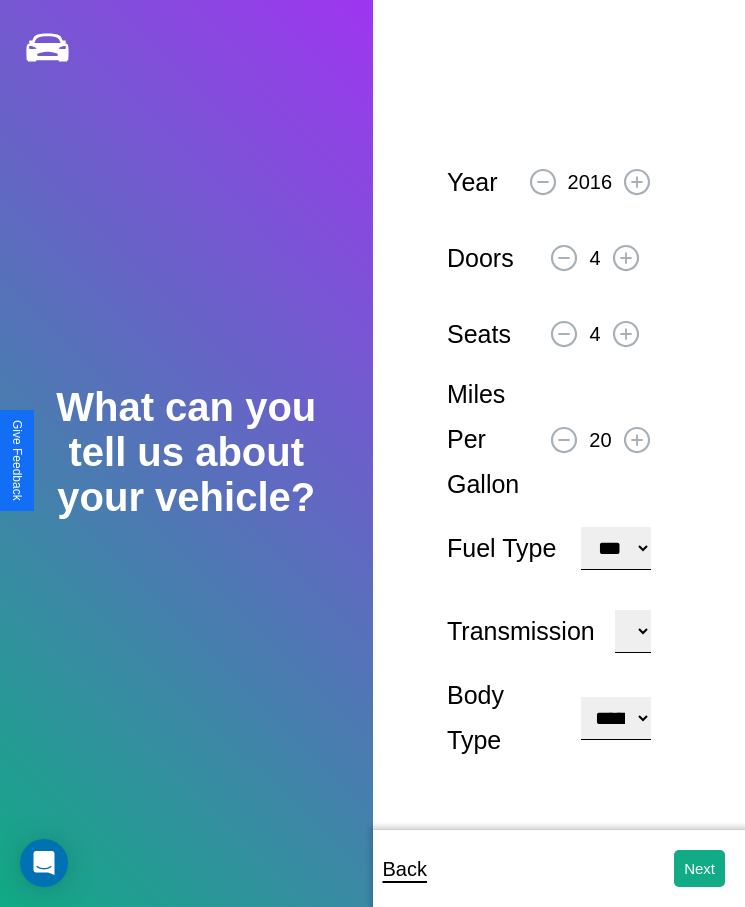 click on "**********" at bounding box center [615, 718] 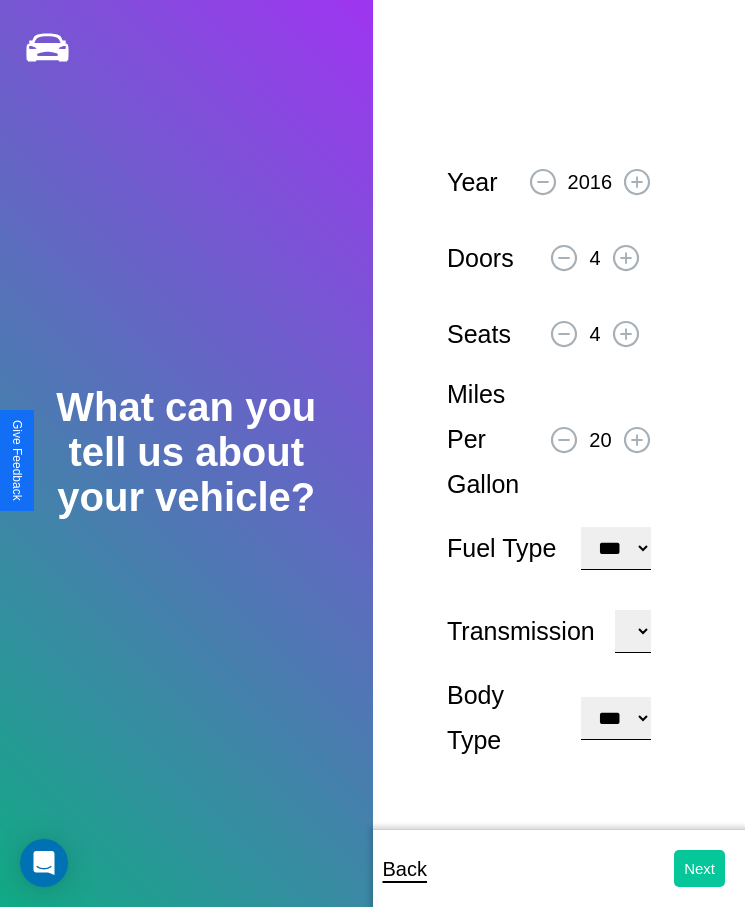 click on "Next" at bounding box center (699, 868) 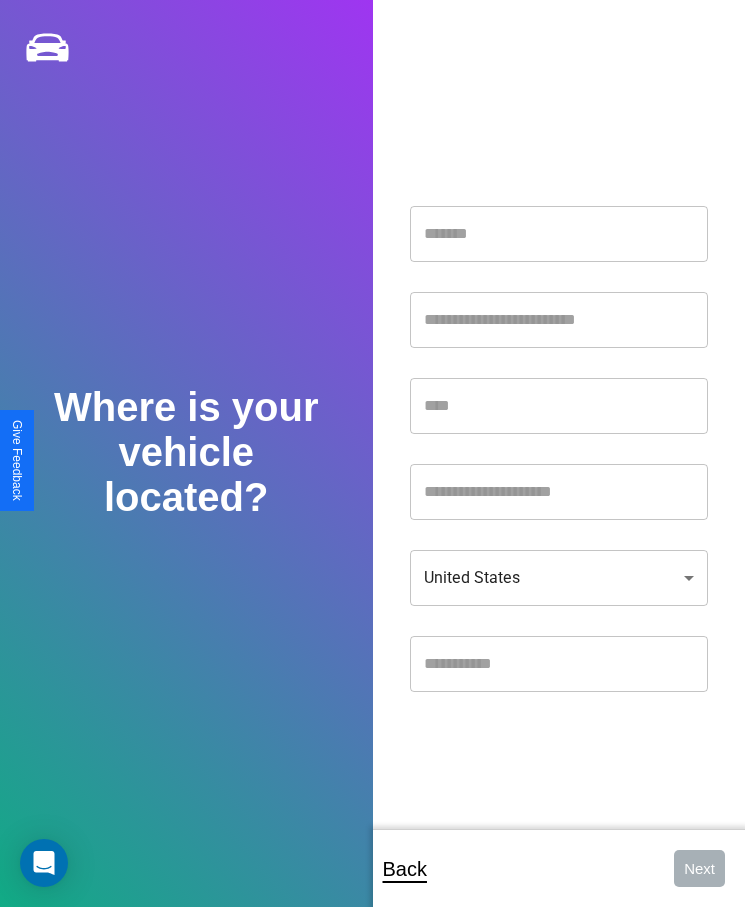 click at bounding box center (559, 234) 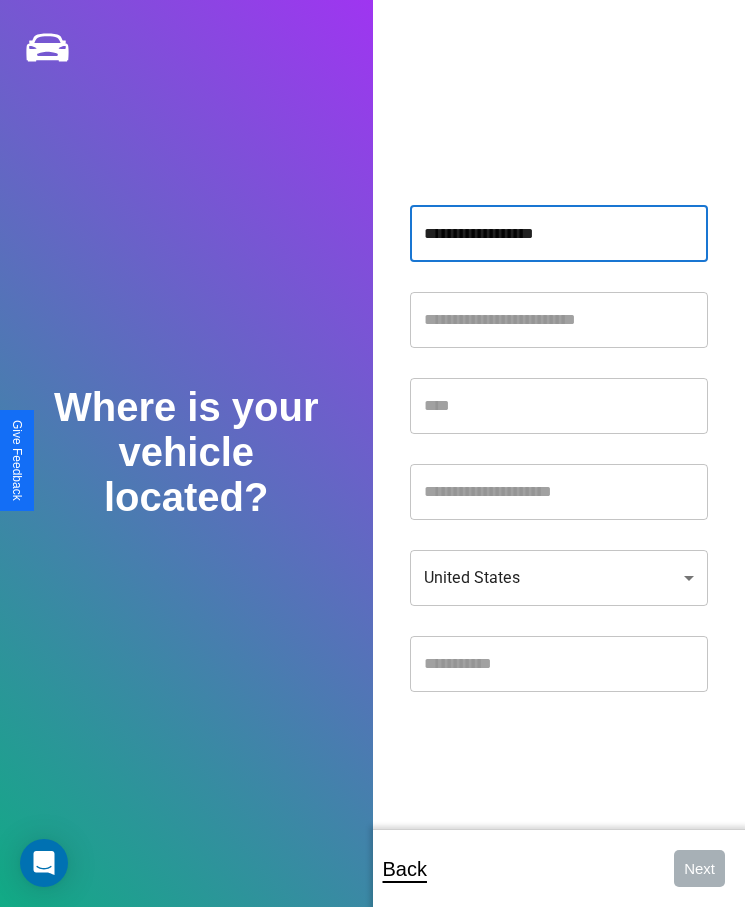 type on "**********" 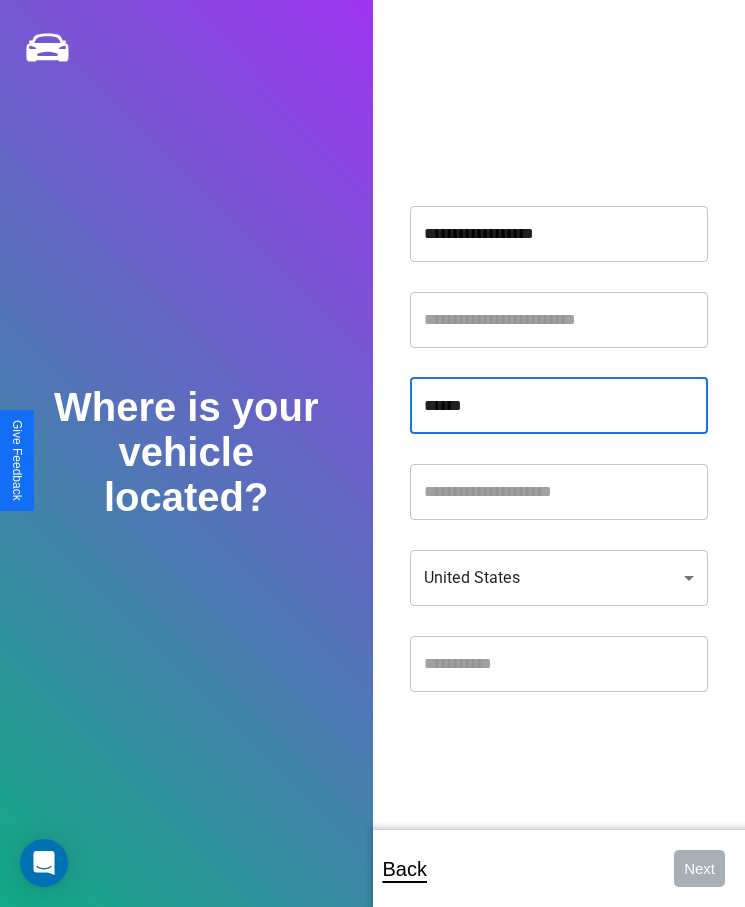 type on "******" 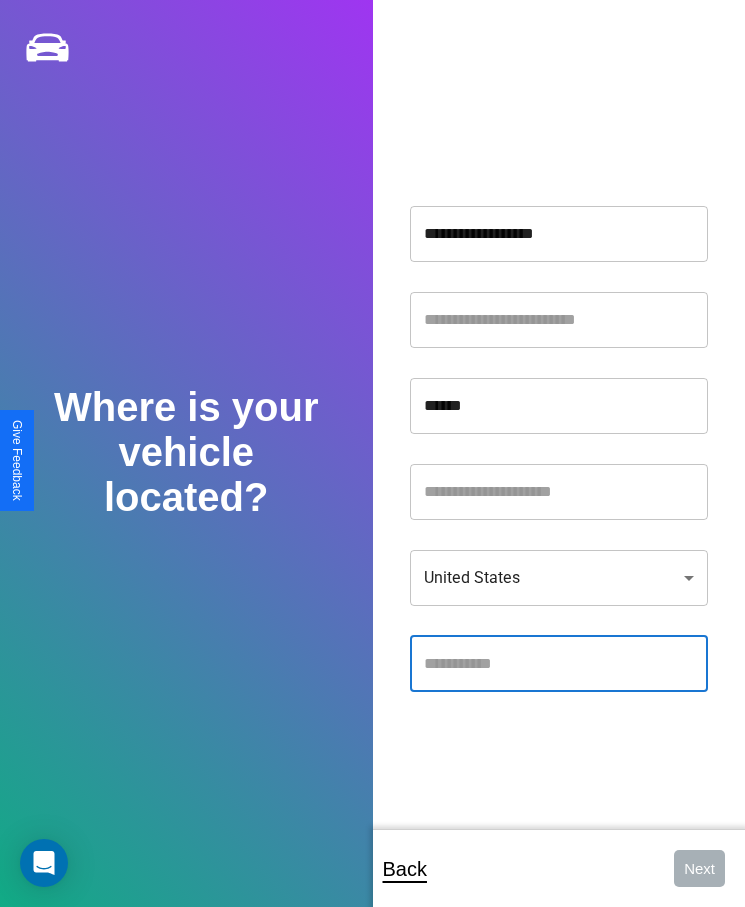 click at bounding box center [559, 664] 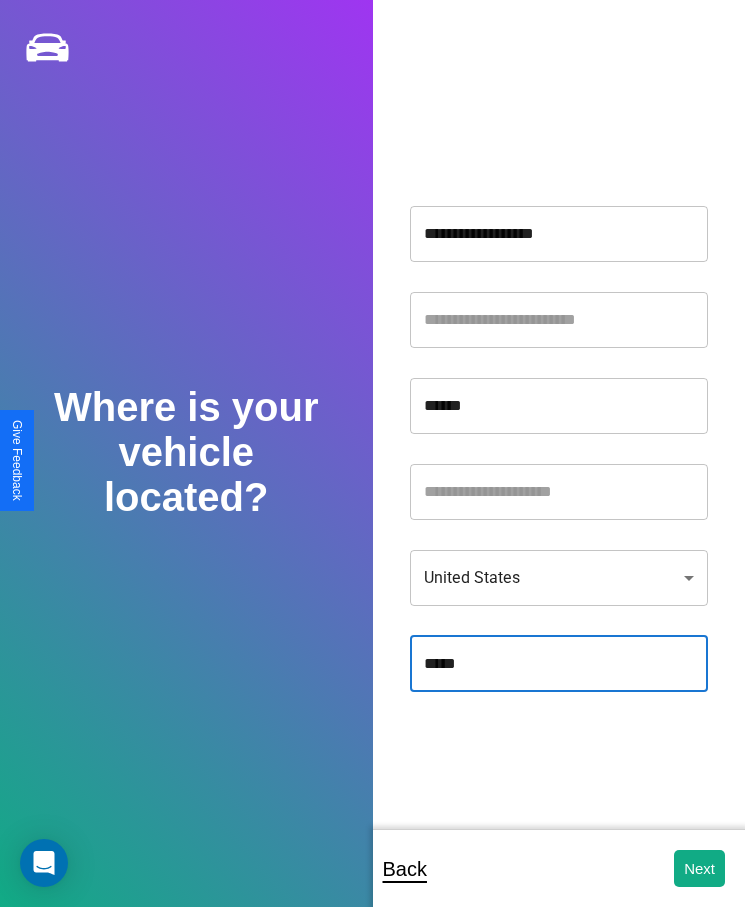 type on "*****" 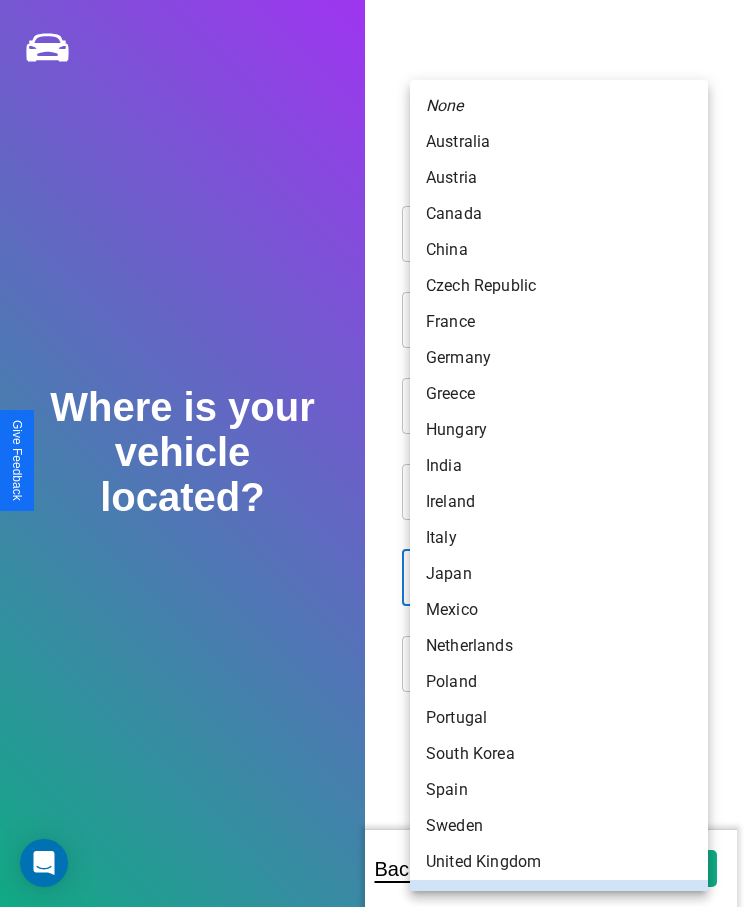 click on "Greece" at bounding box center [559, 394] 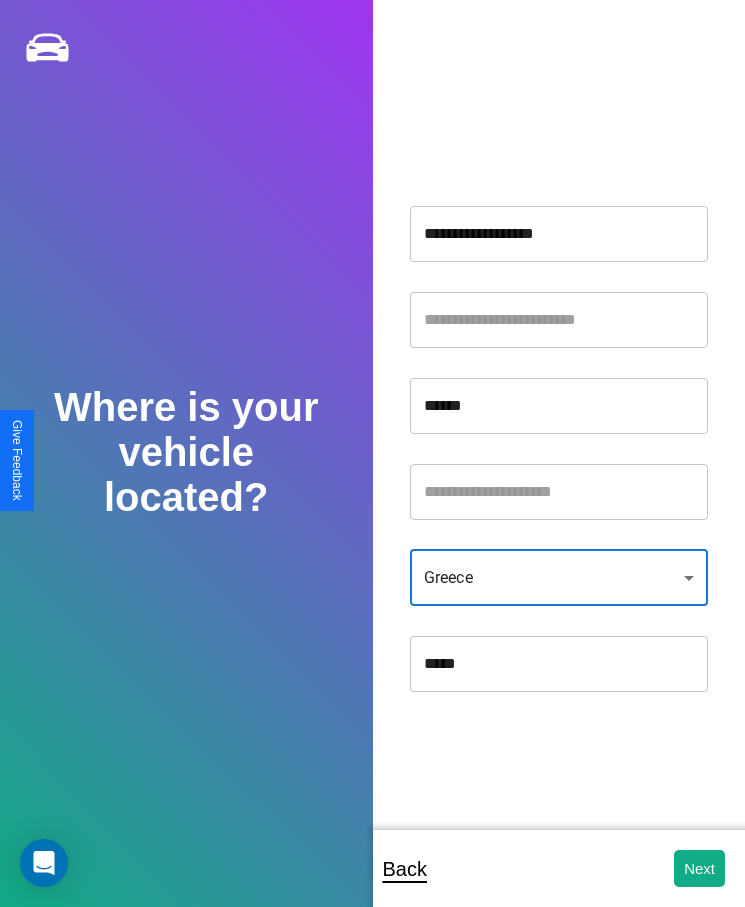 scroll, scrollTop: 25, scrollLeft: 0, axis: vertical 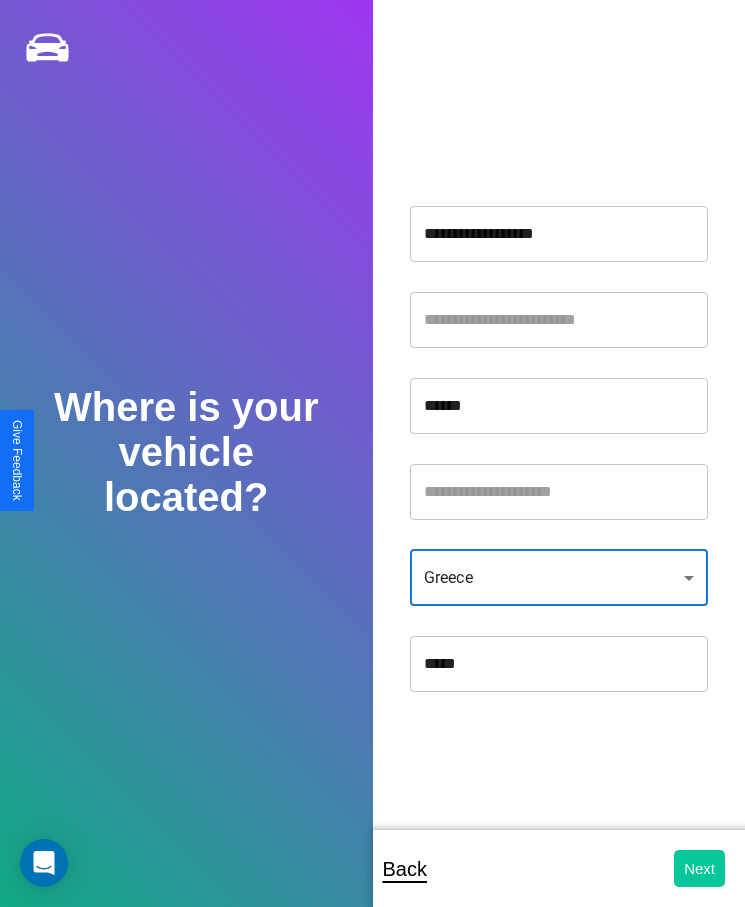click on "Next" at bounding box center (699, 868) 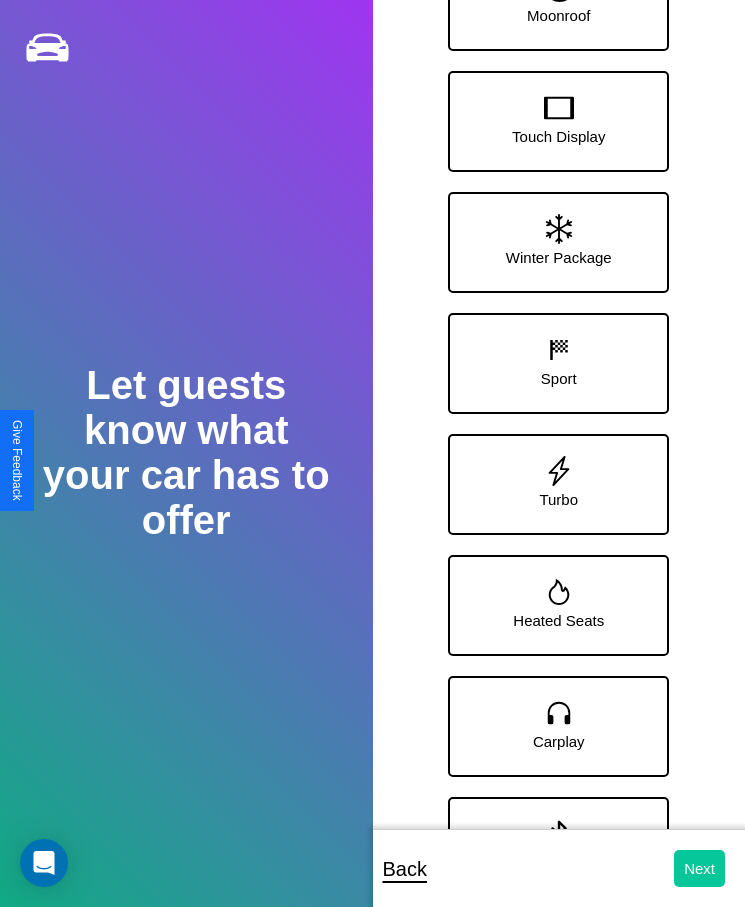 click on "Next" at bounding box center (699, 868) 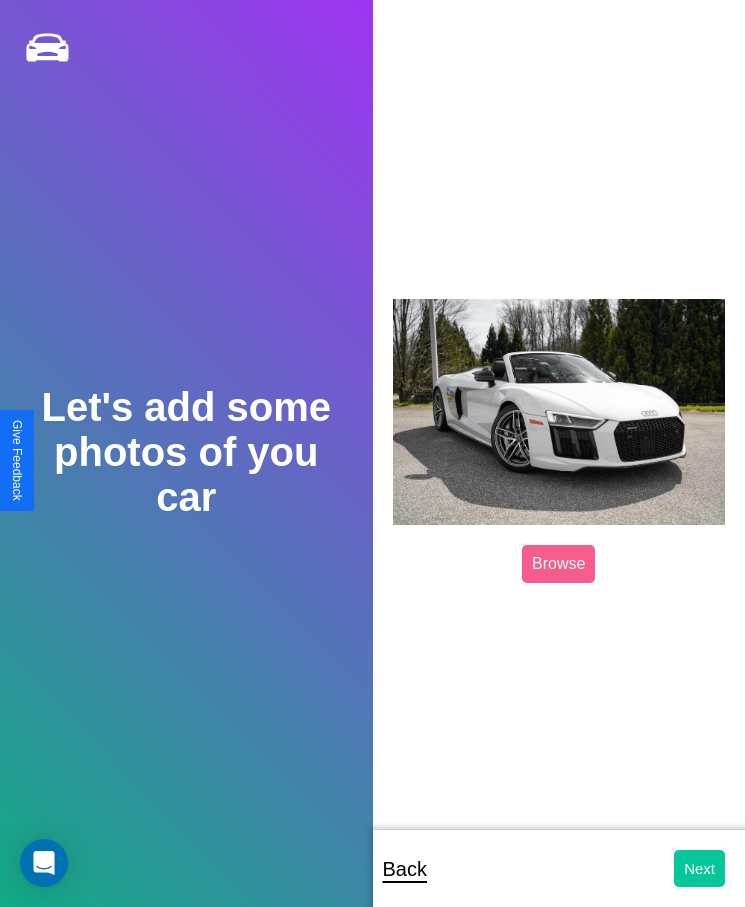 click on "Next" at bounding box center (699, 868) 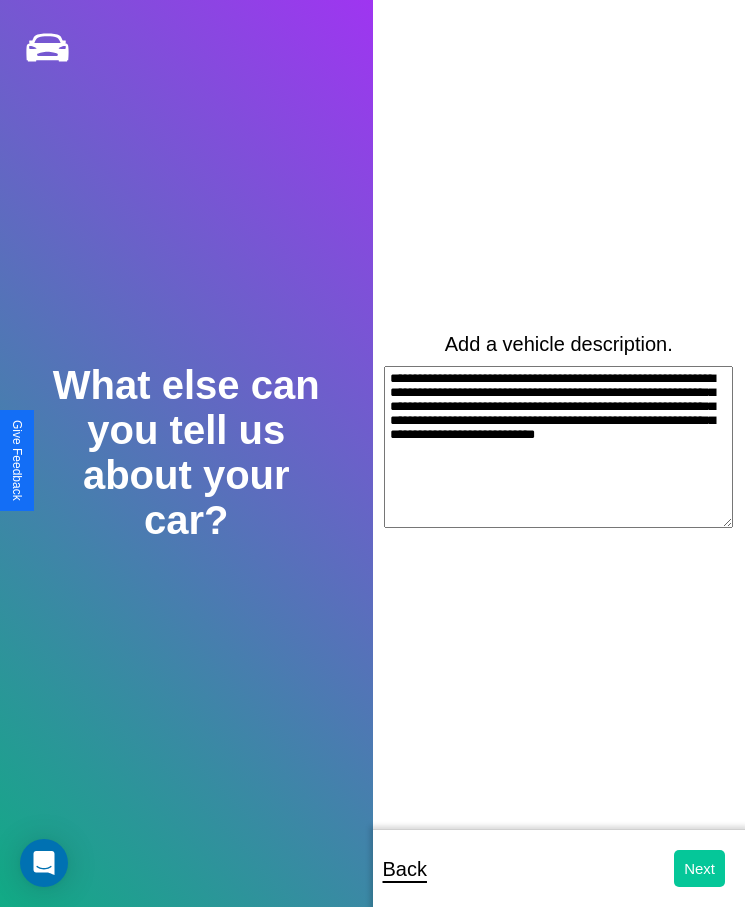 type on "**********" 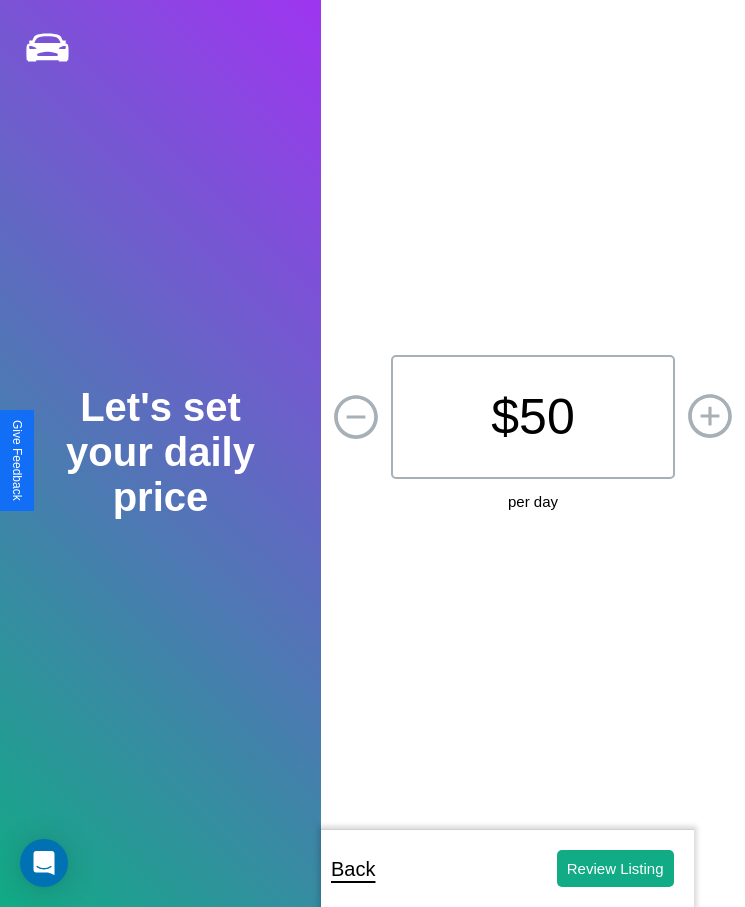 click on "$ 50" at bounding box center (533, 417) 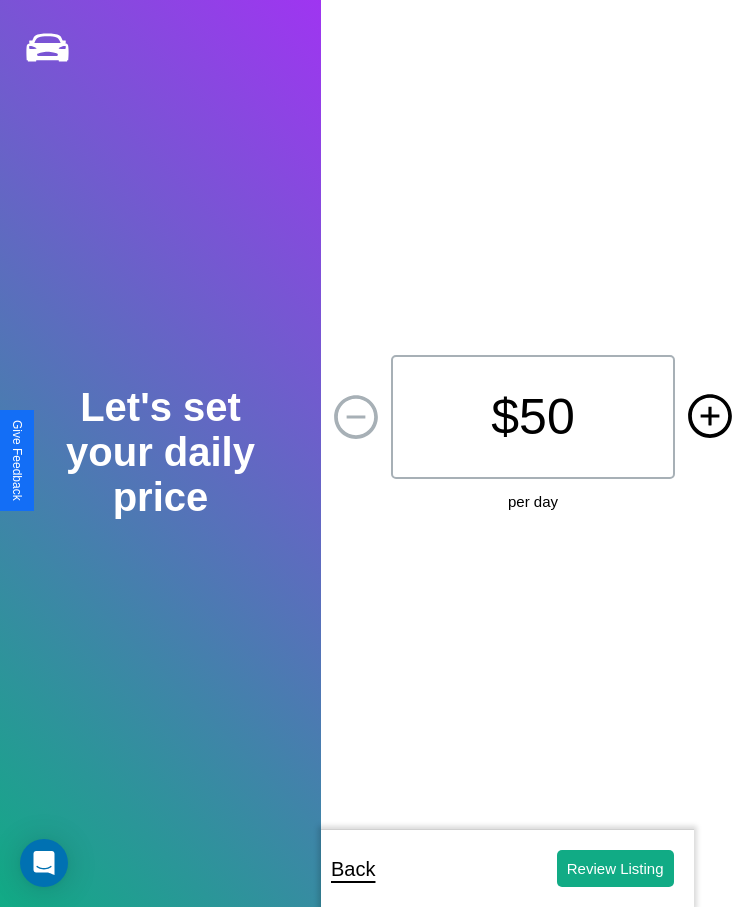 click 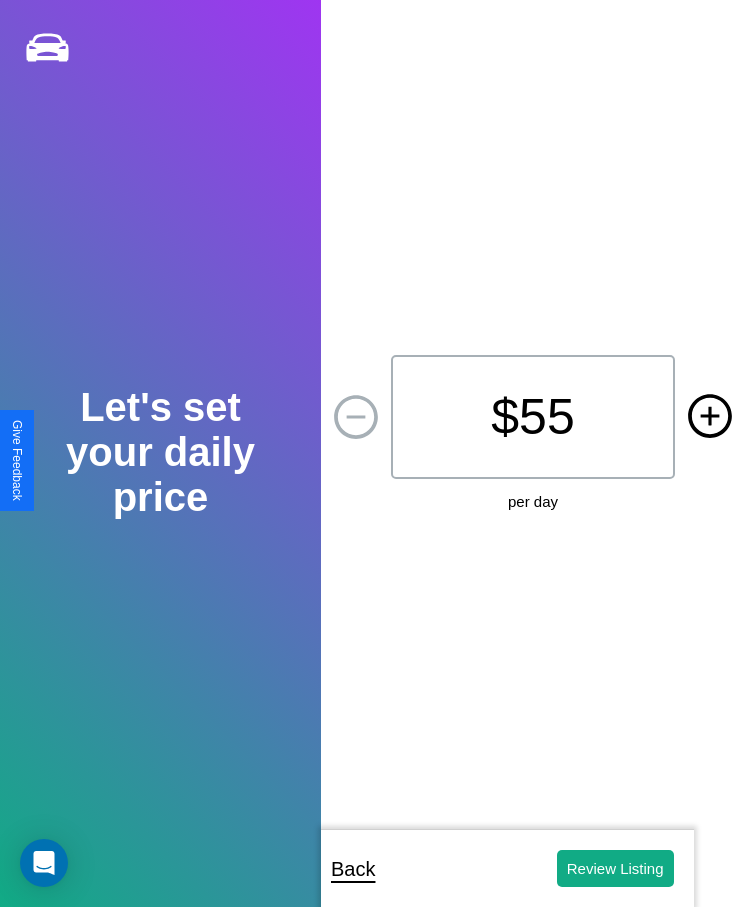 click 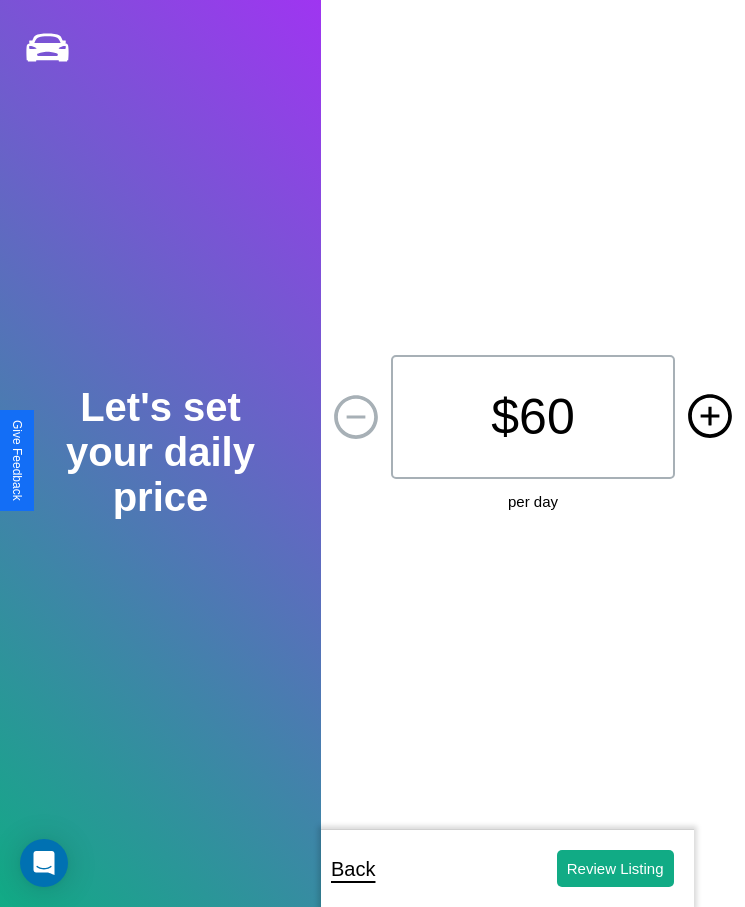 click 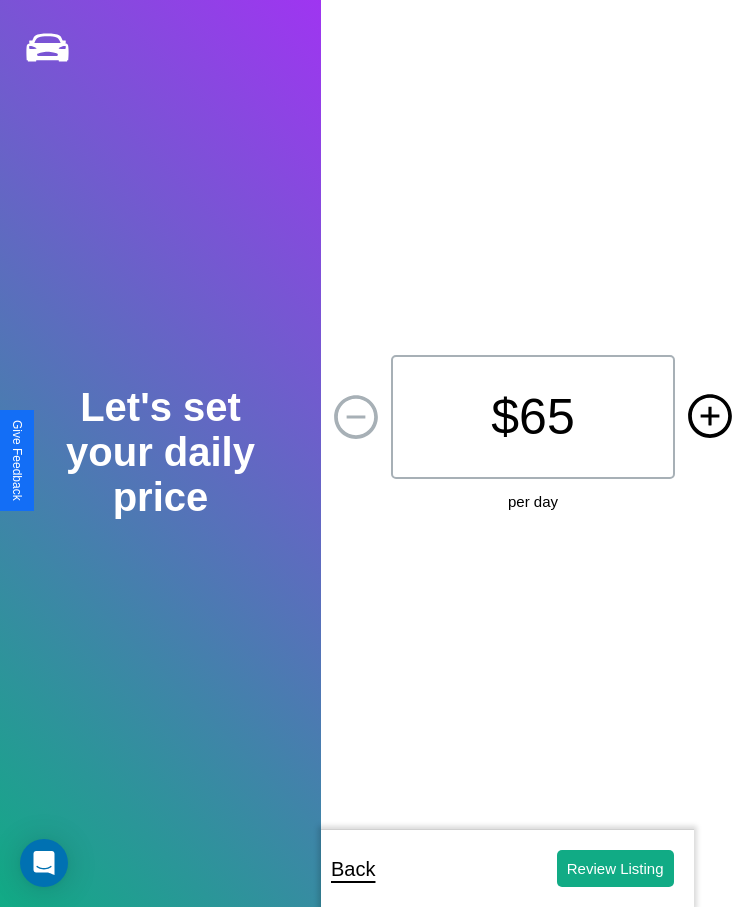 click 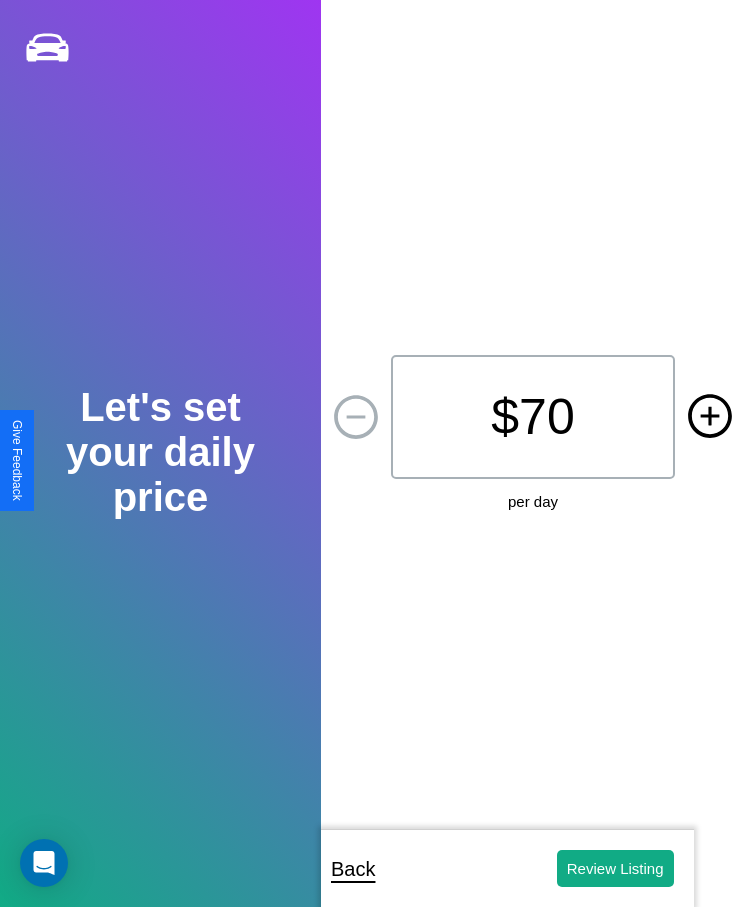 click 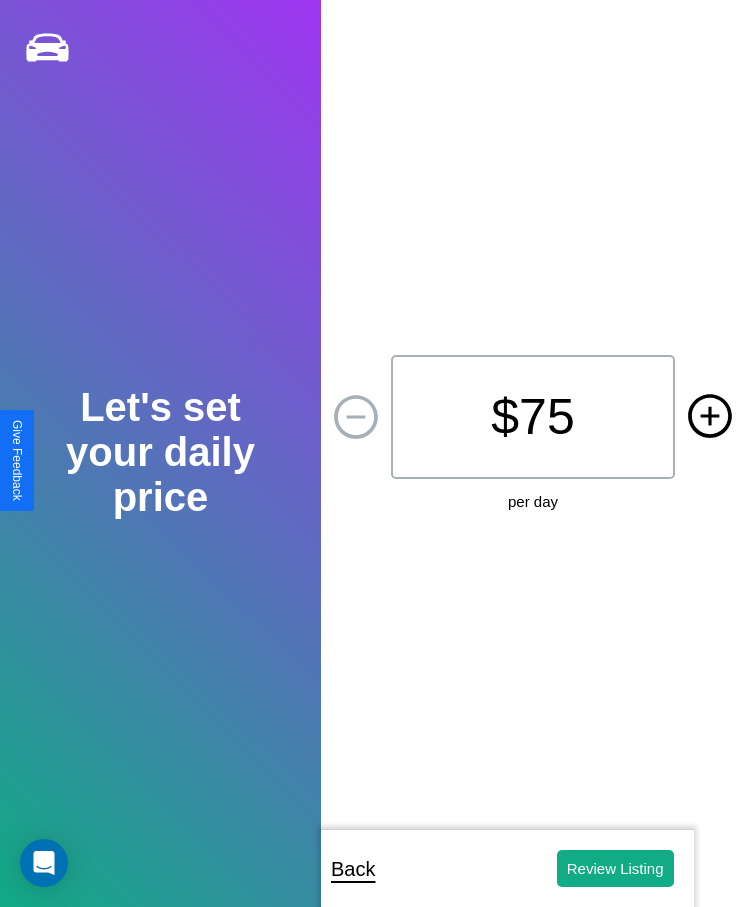 click 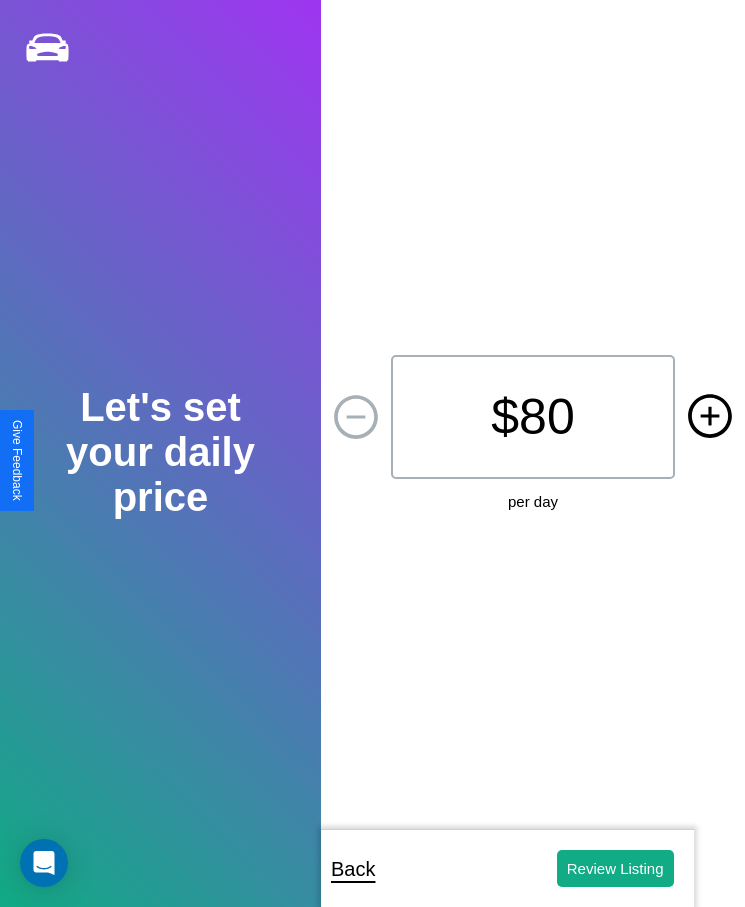 click 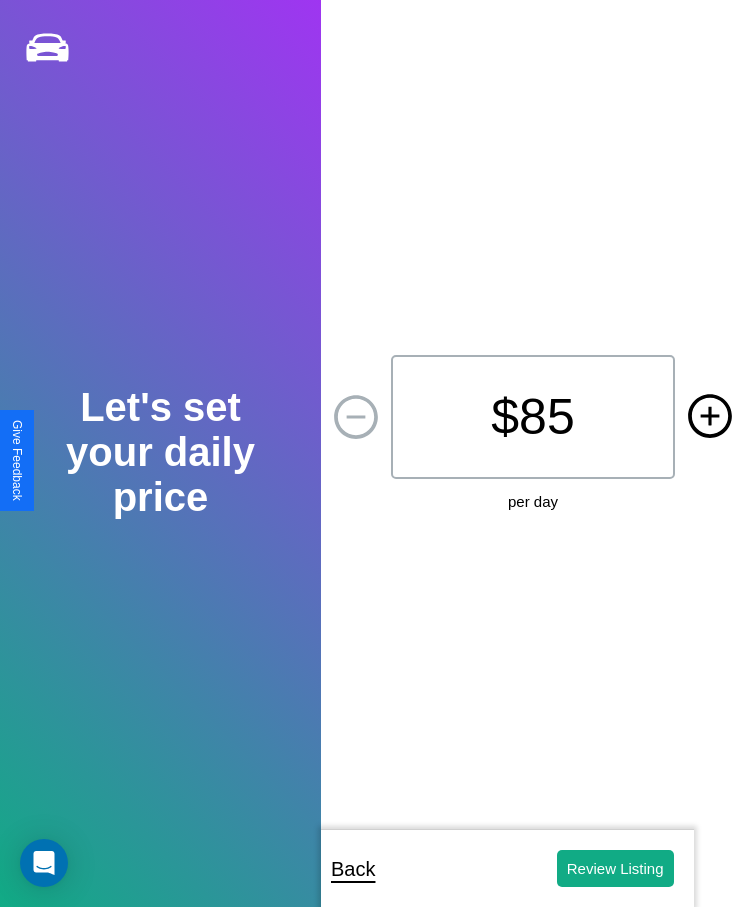 click 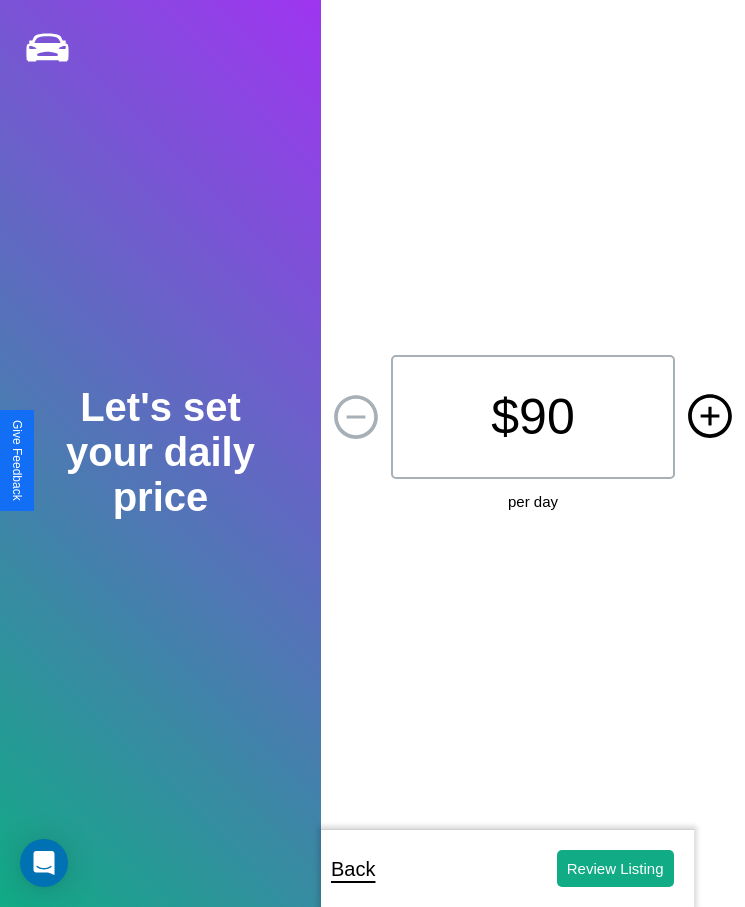 click 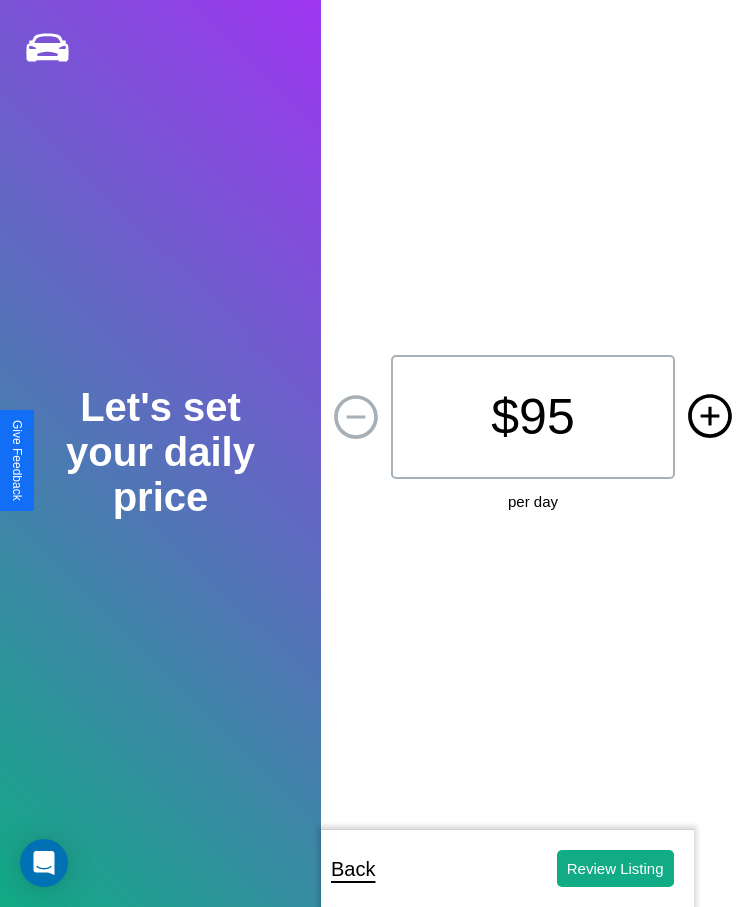 click 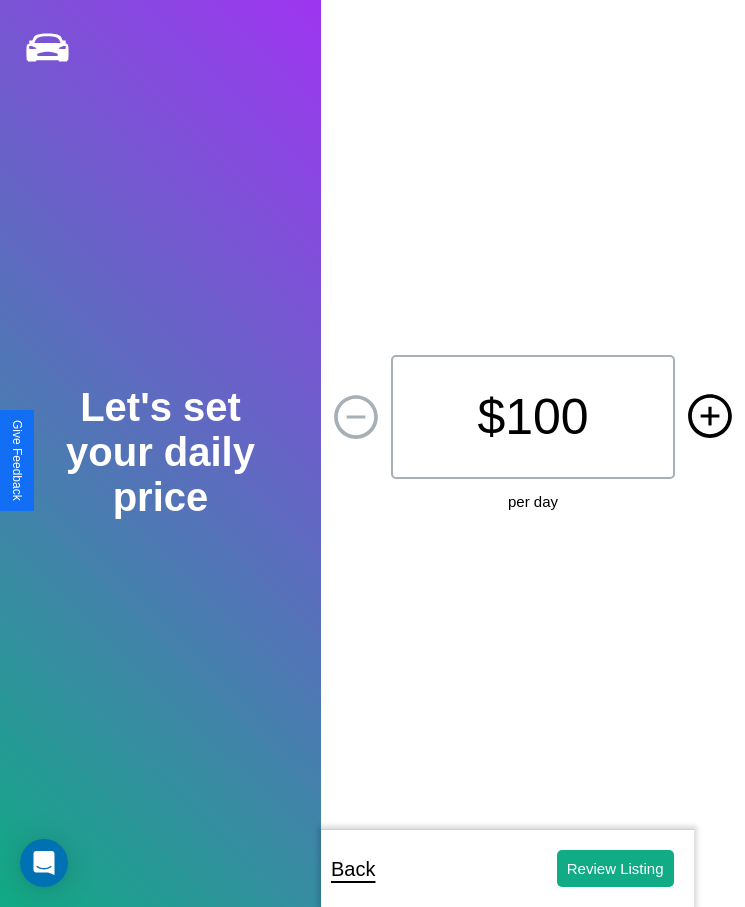 click 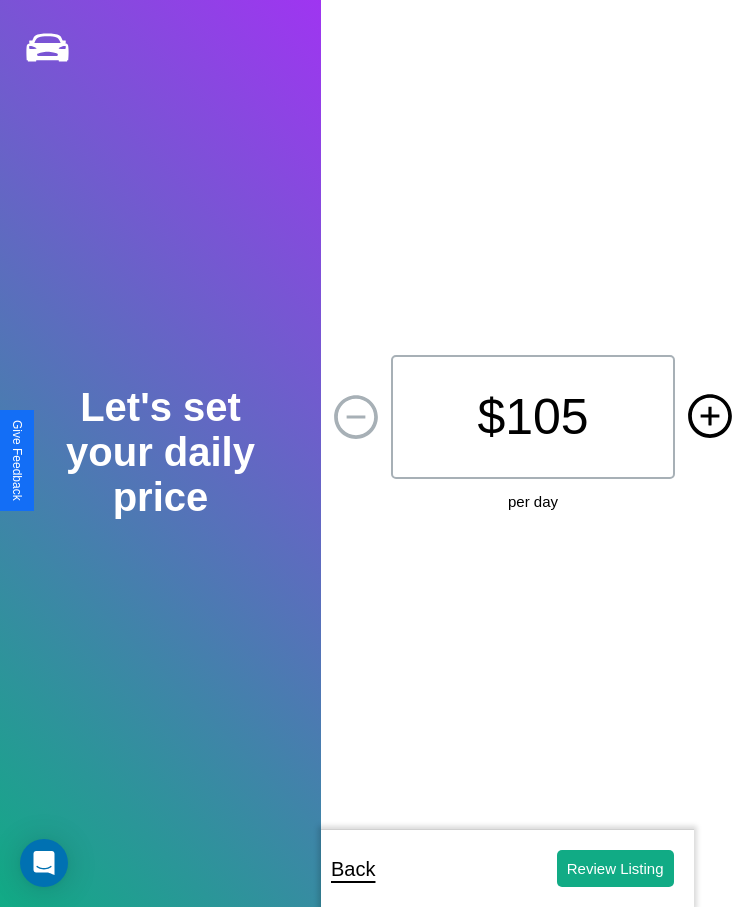 click 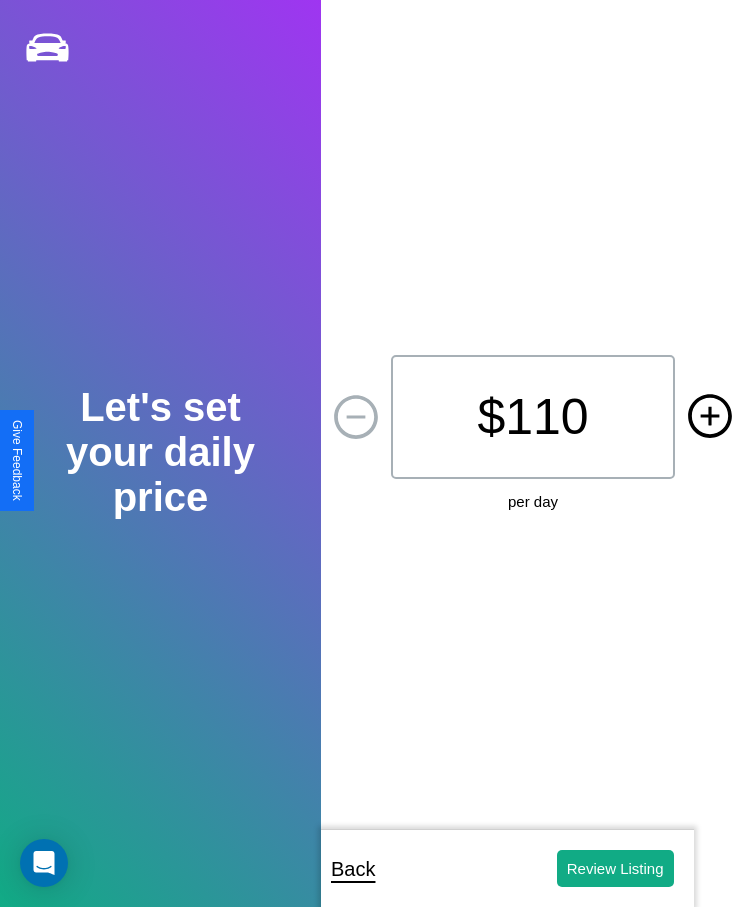 click 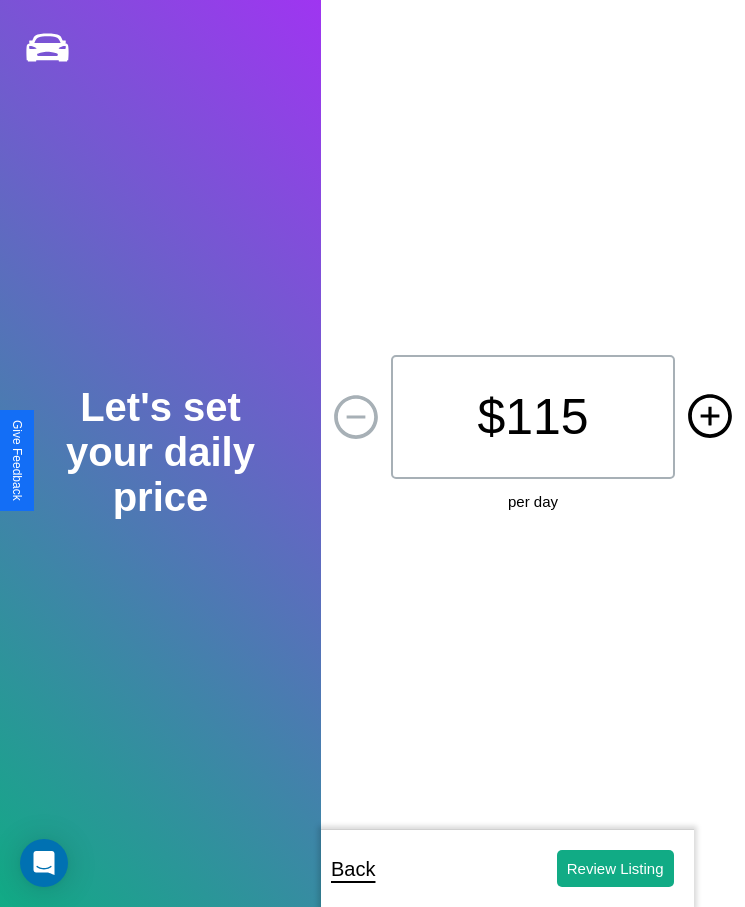 click 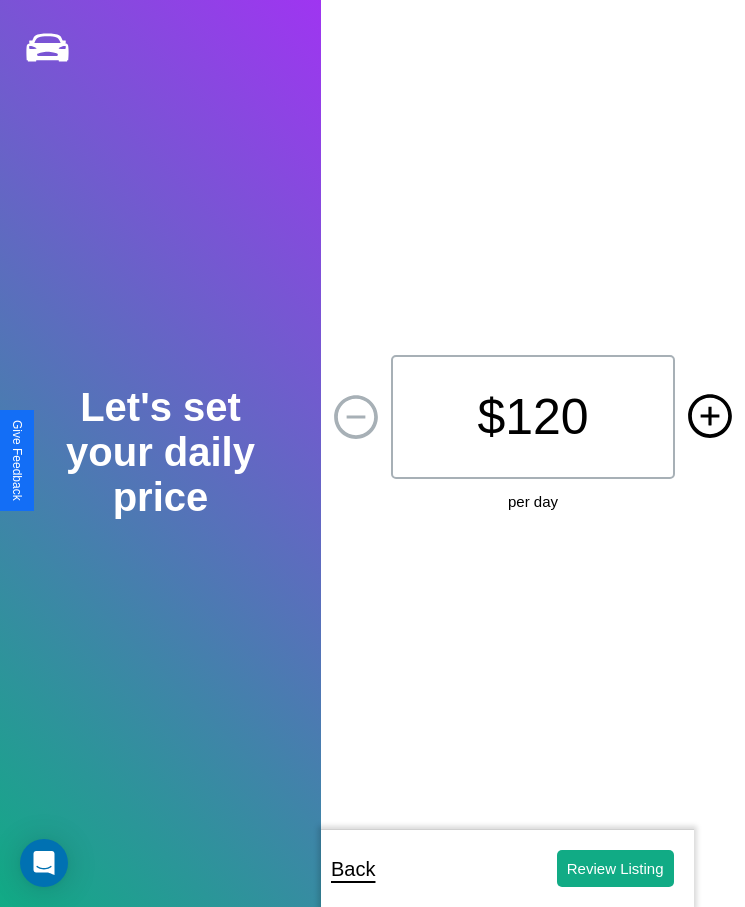 click 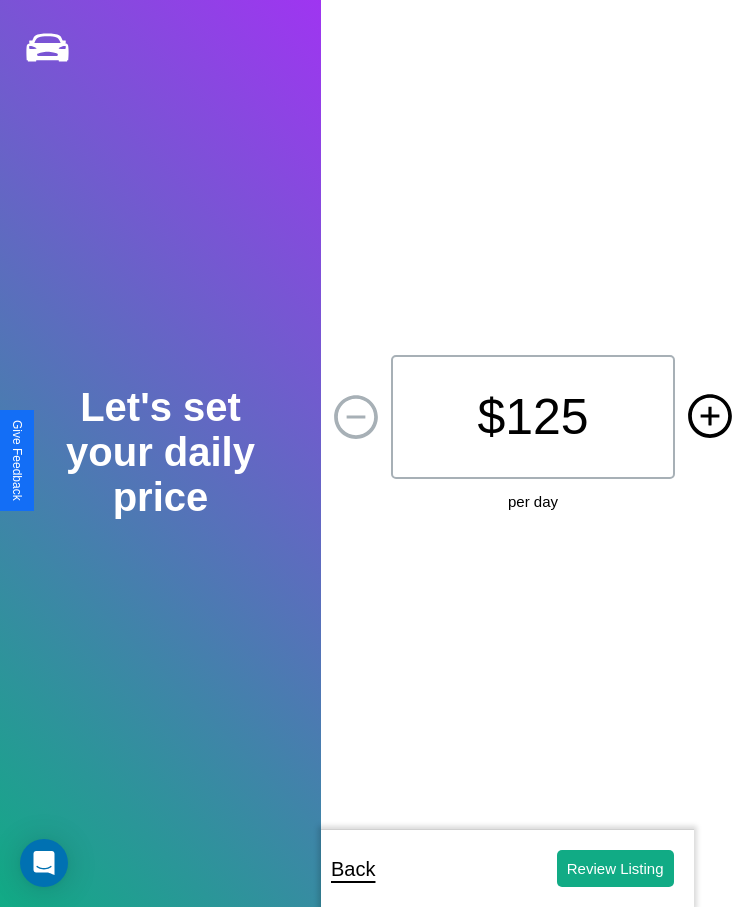 click 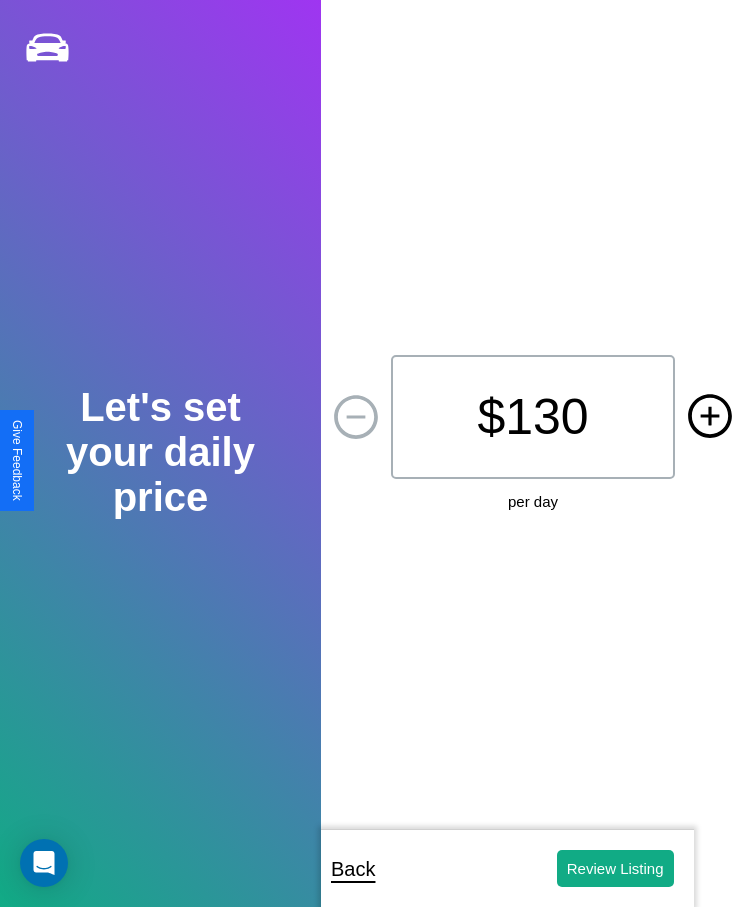 click 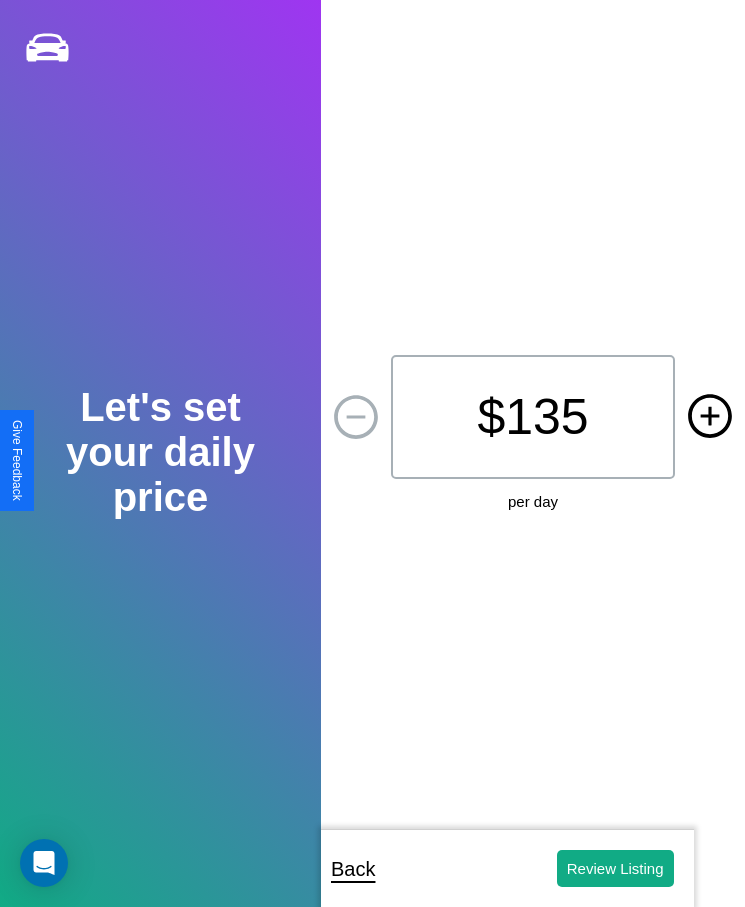 click 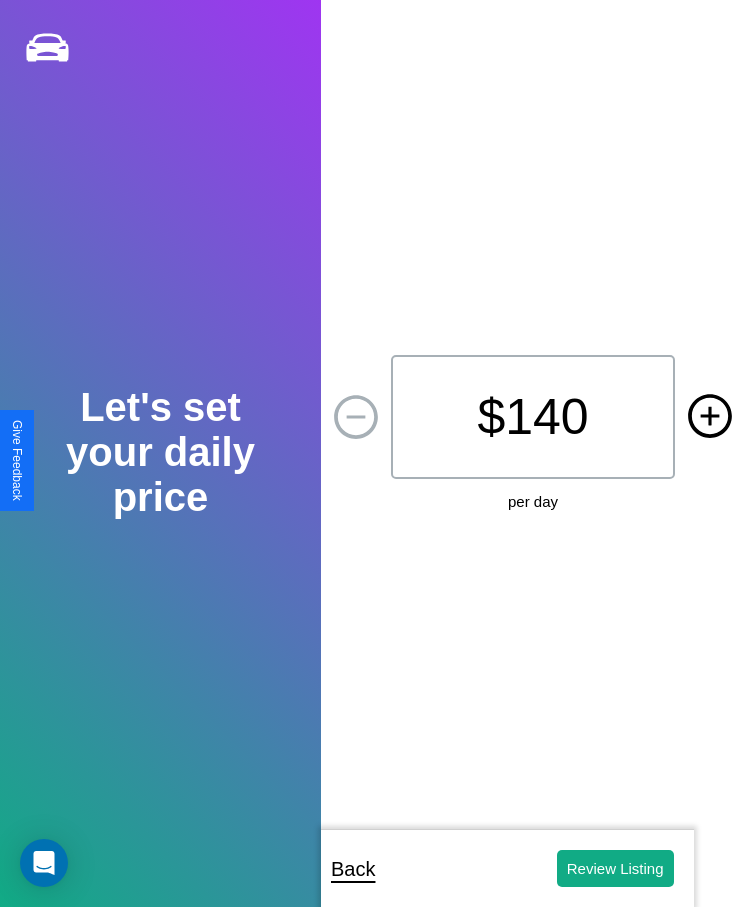 click 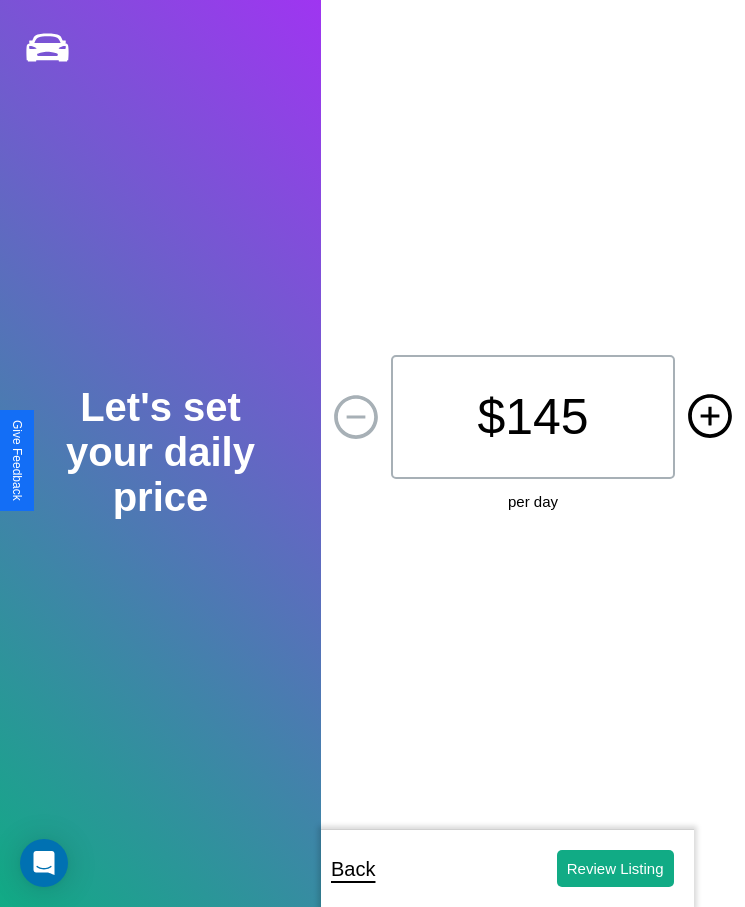 click 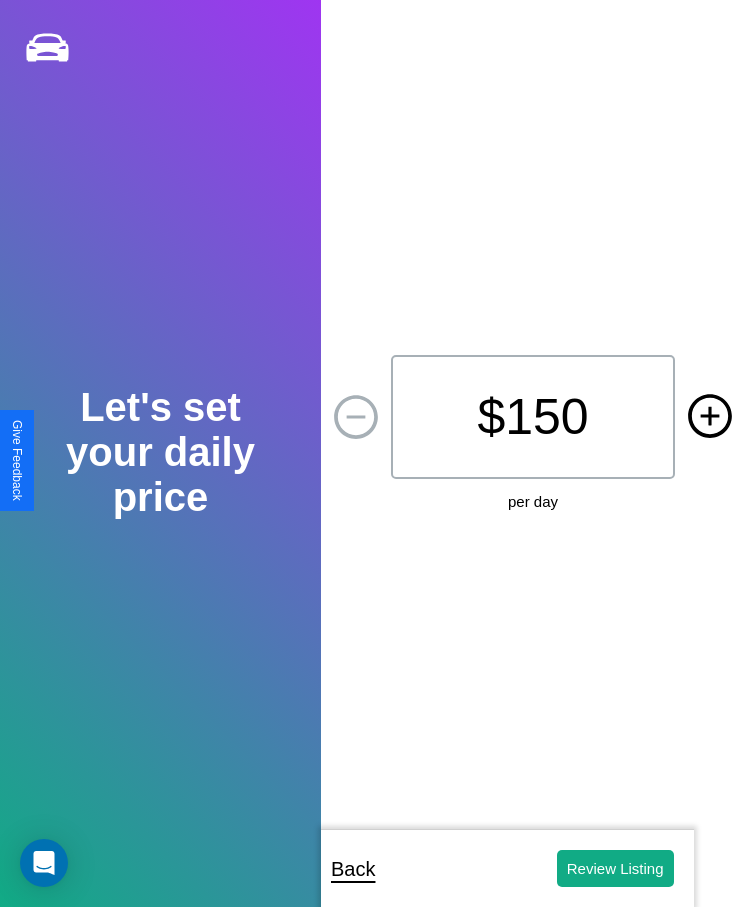click 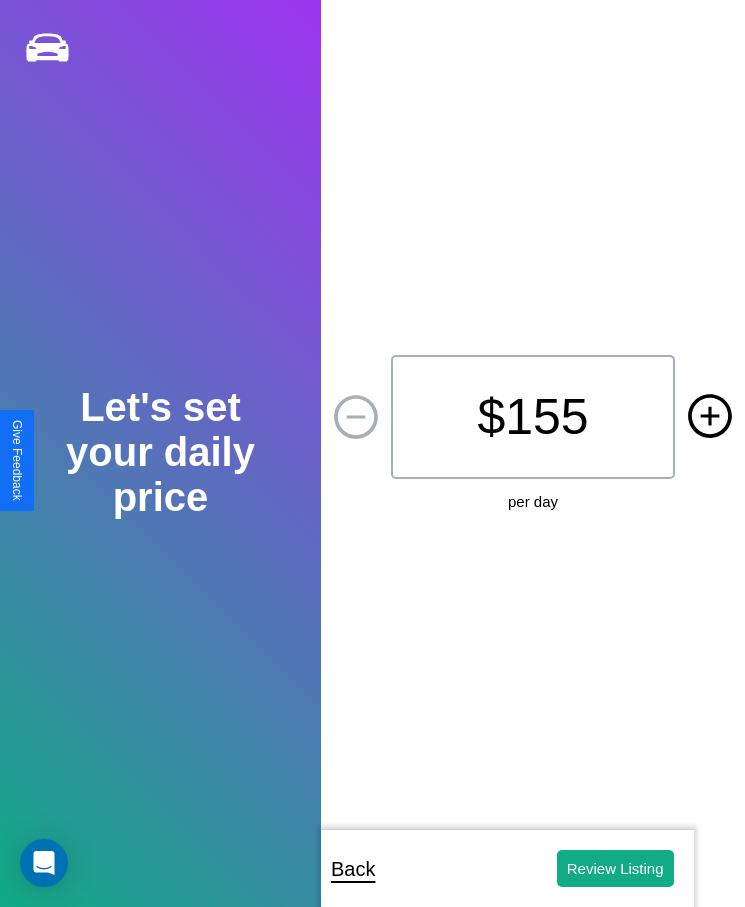 click 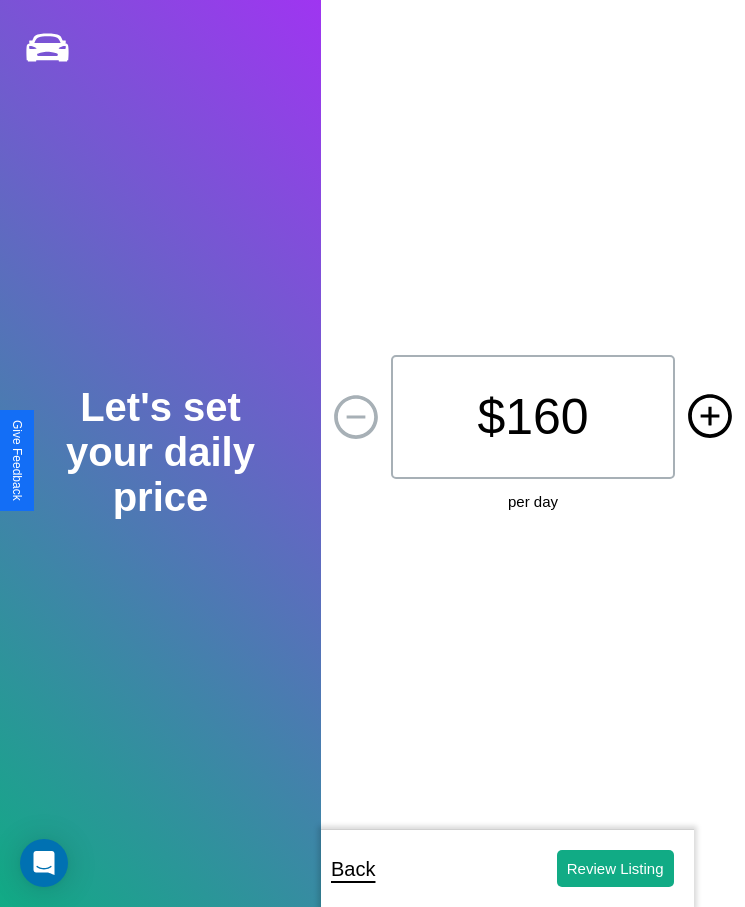 click 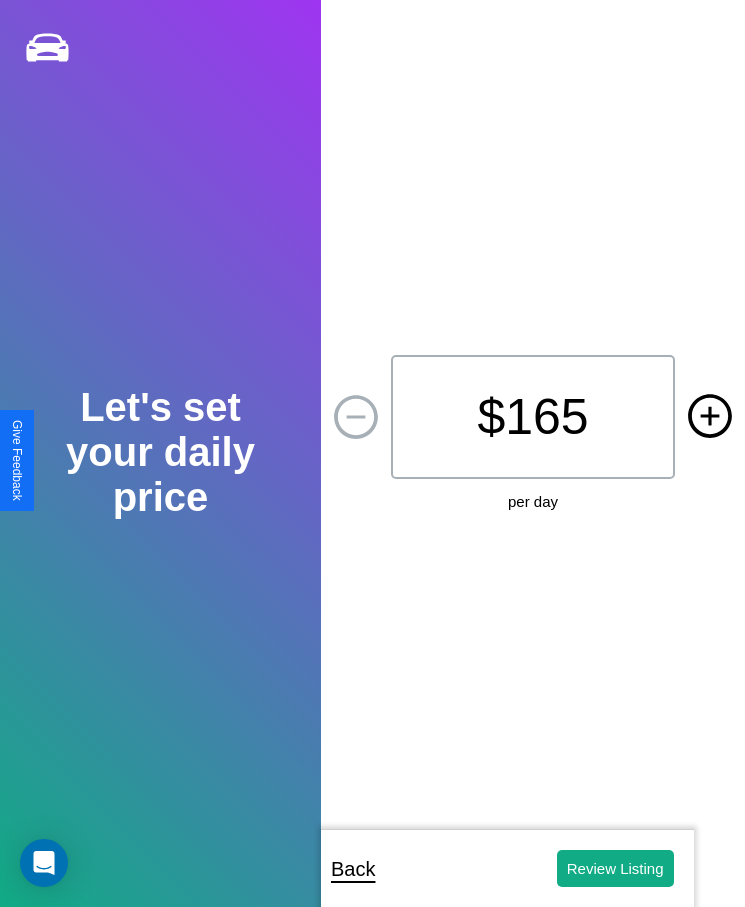 click 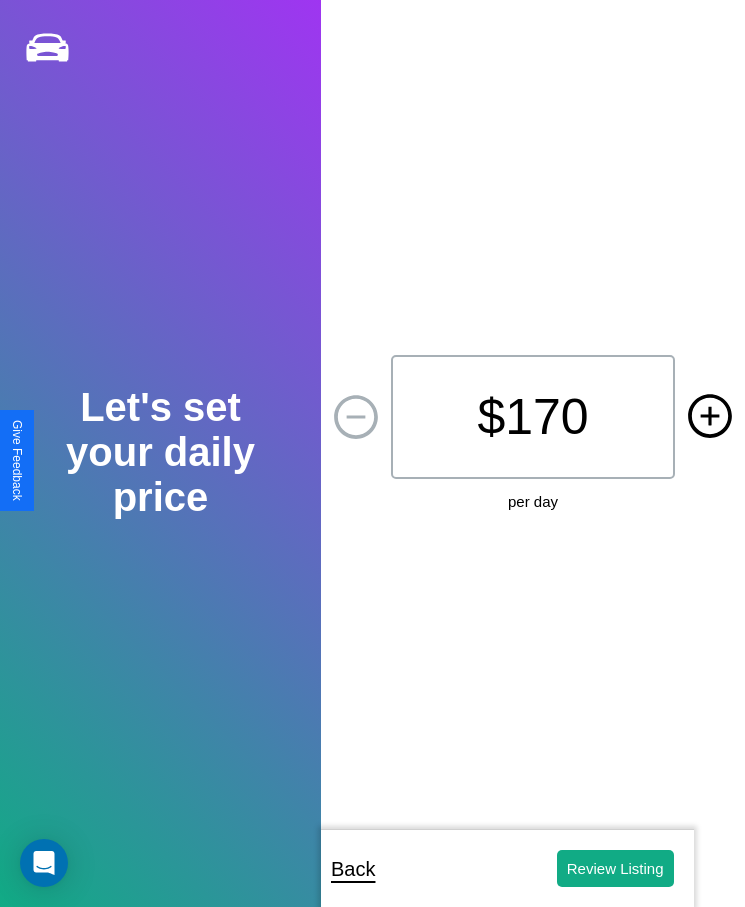 click 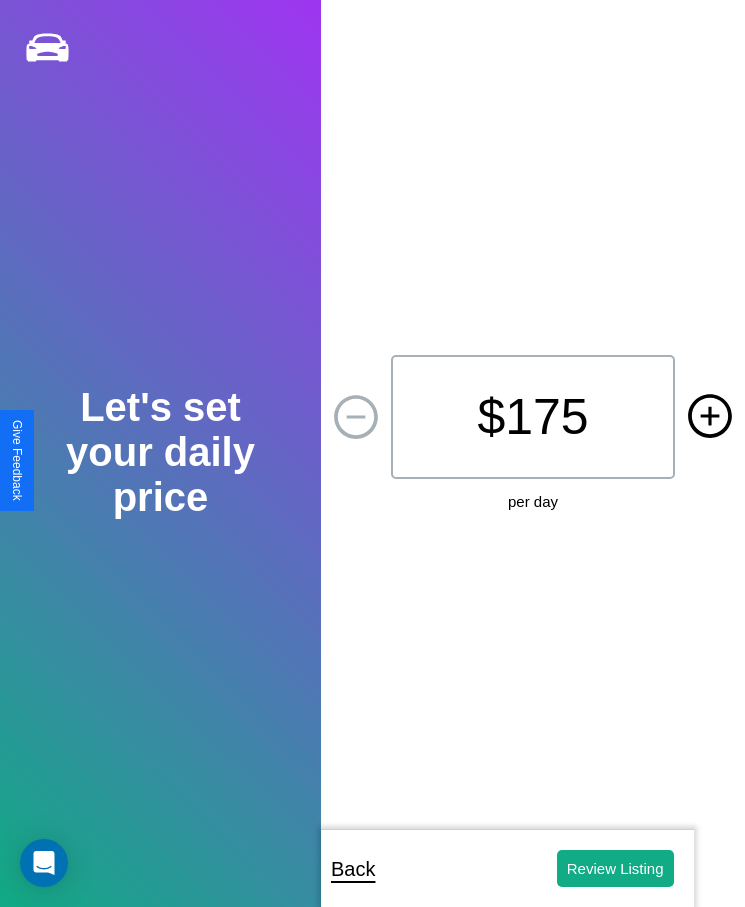 click 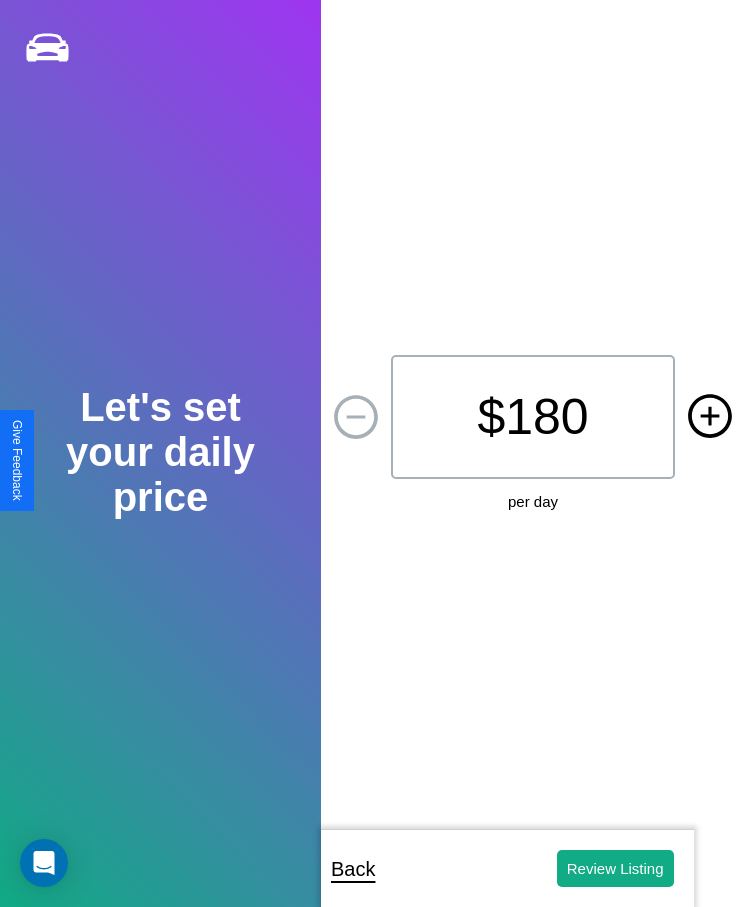 click 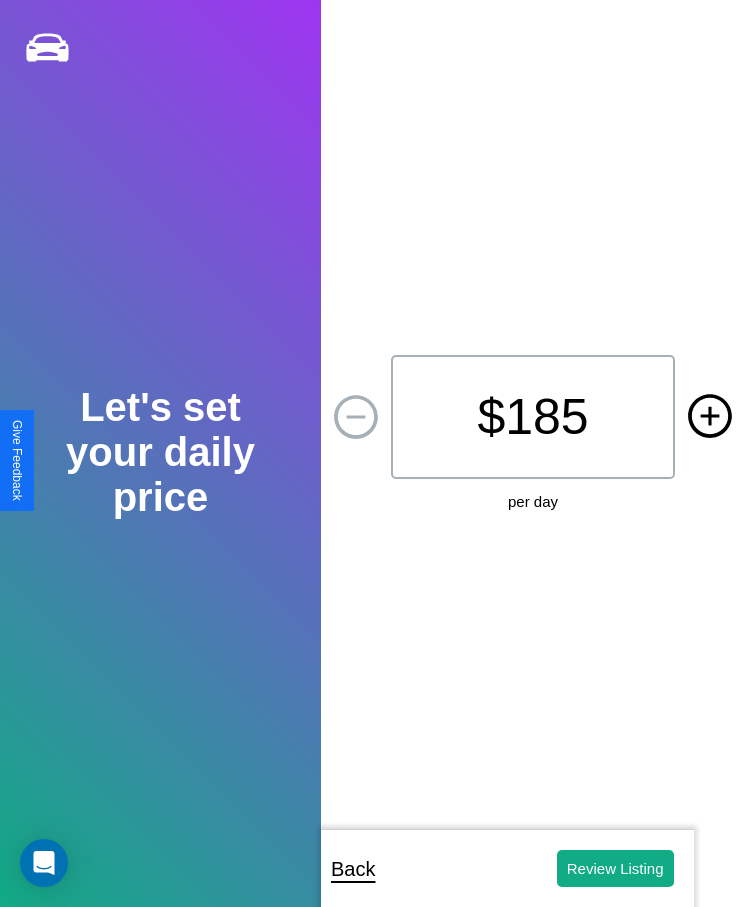 click 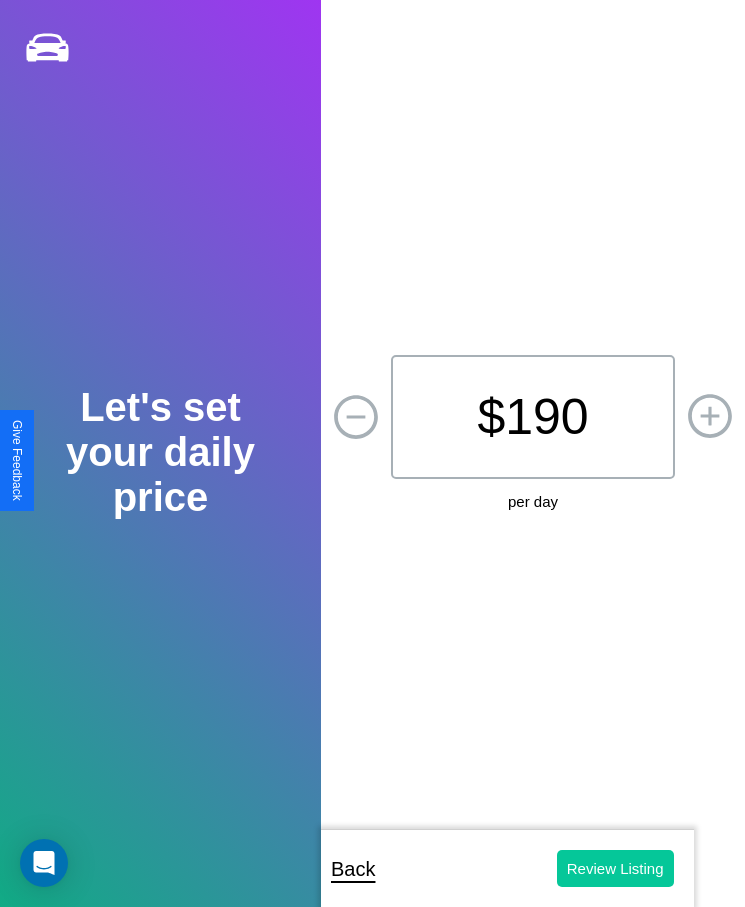 click on "Review Listing" at bounding box center [615, 868] 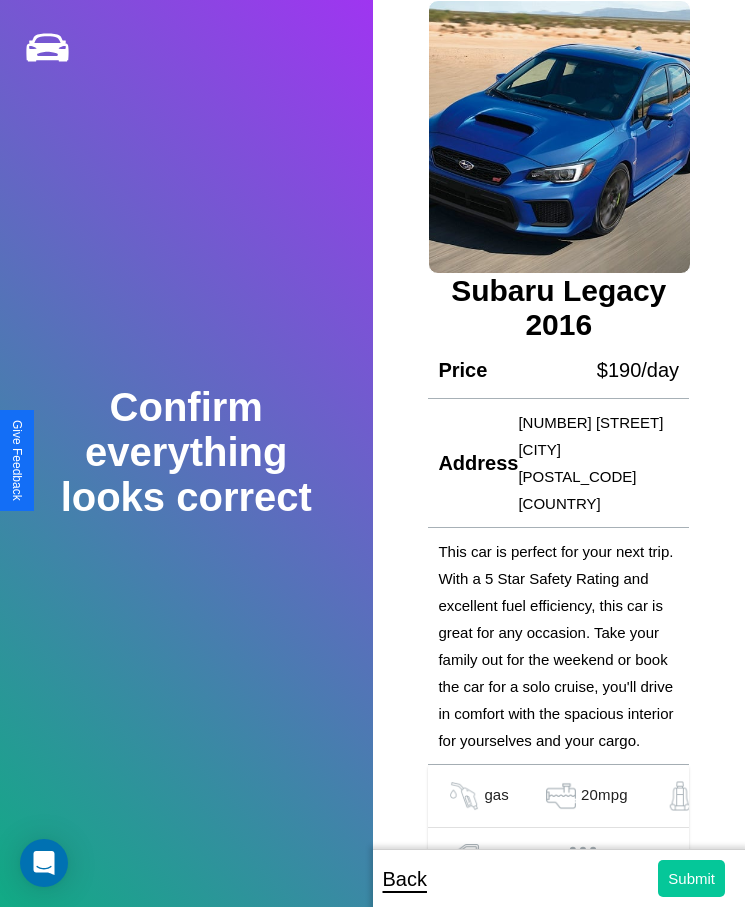 click on "Submit" at bounding box center (691, 878) 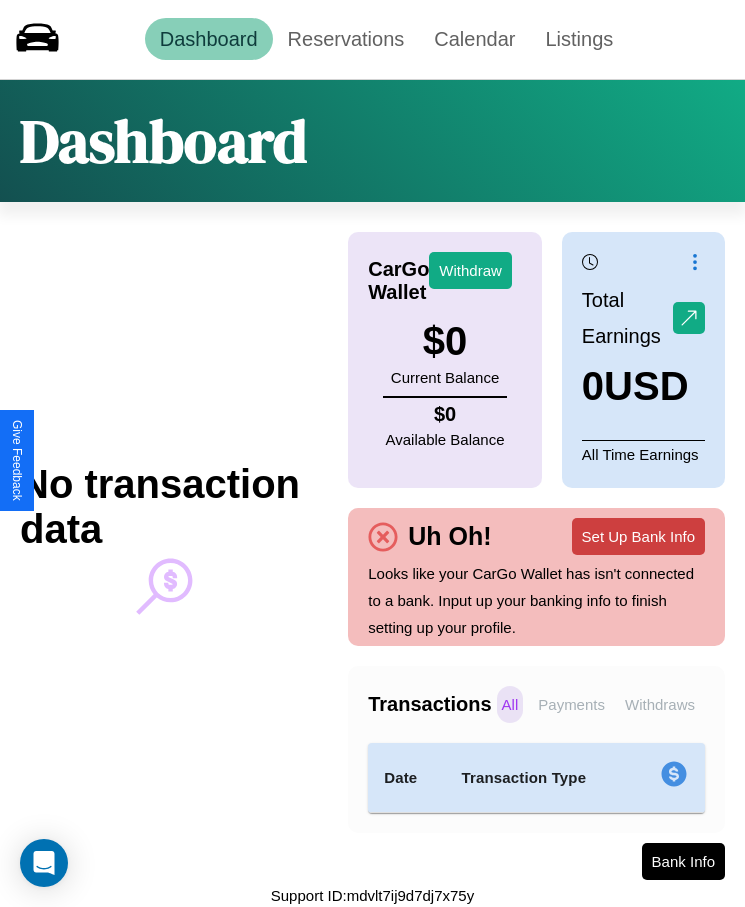 click on "Set Up Bank Info" at bounding box center (638, 536) 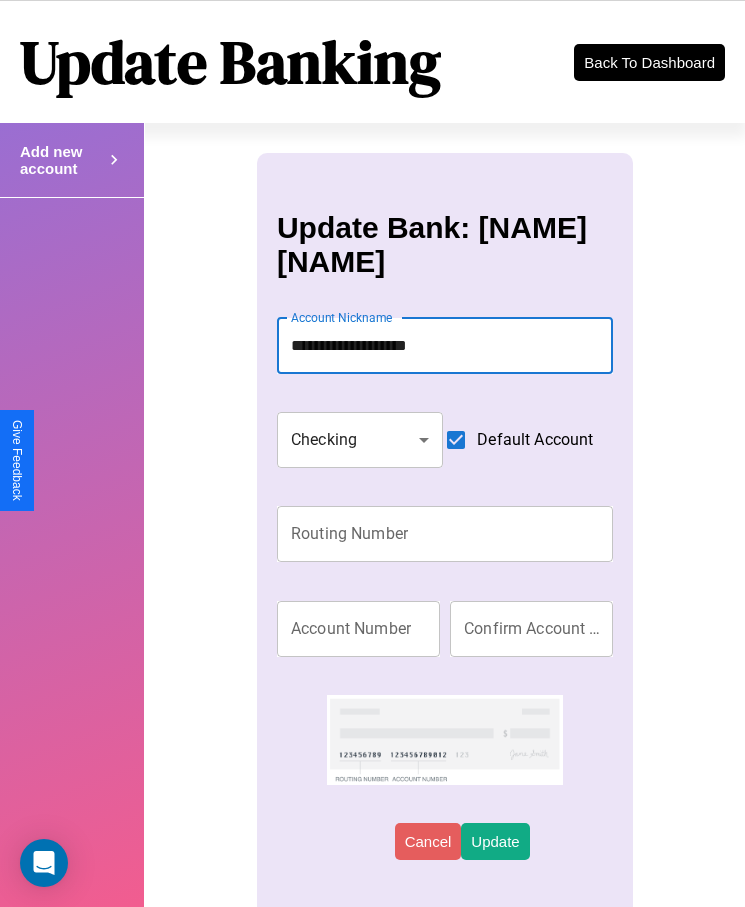 type on "**********" 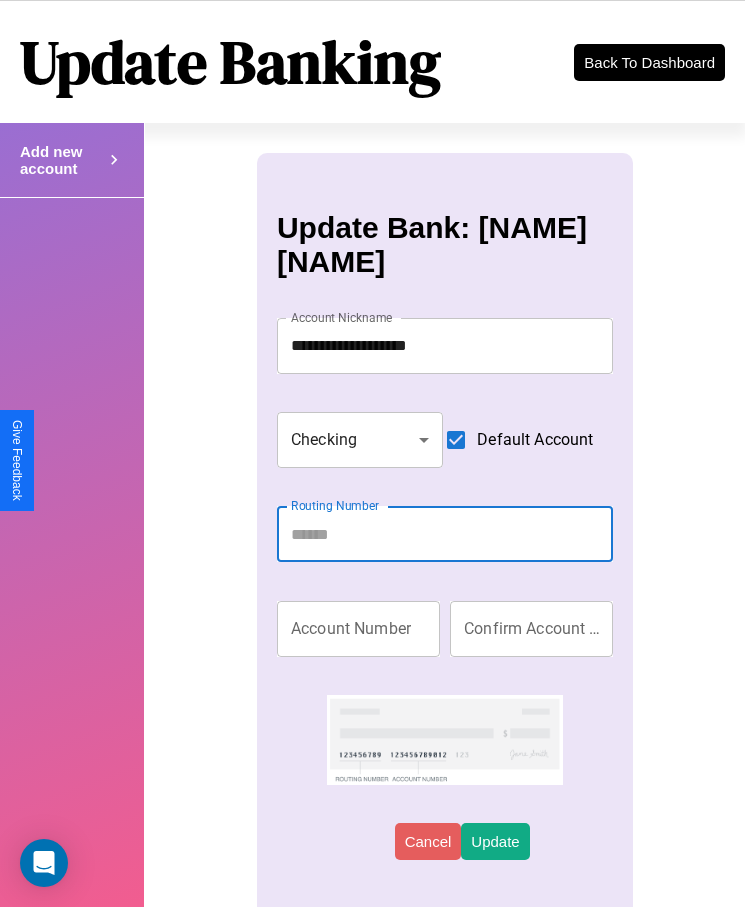click on "Routing Number" at bounding box center (445, 534) 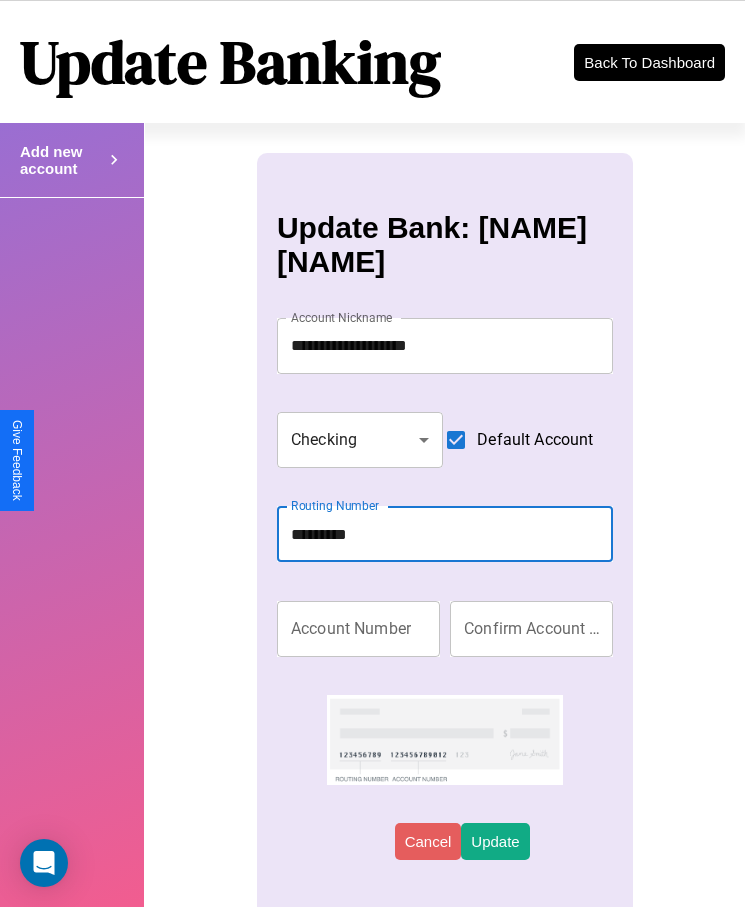 type on "*********" 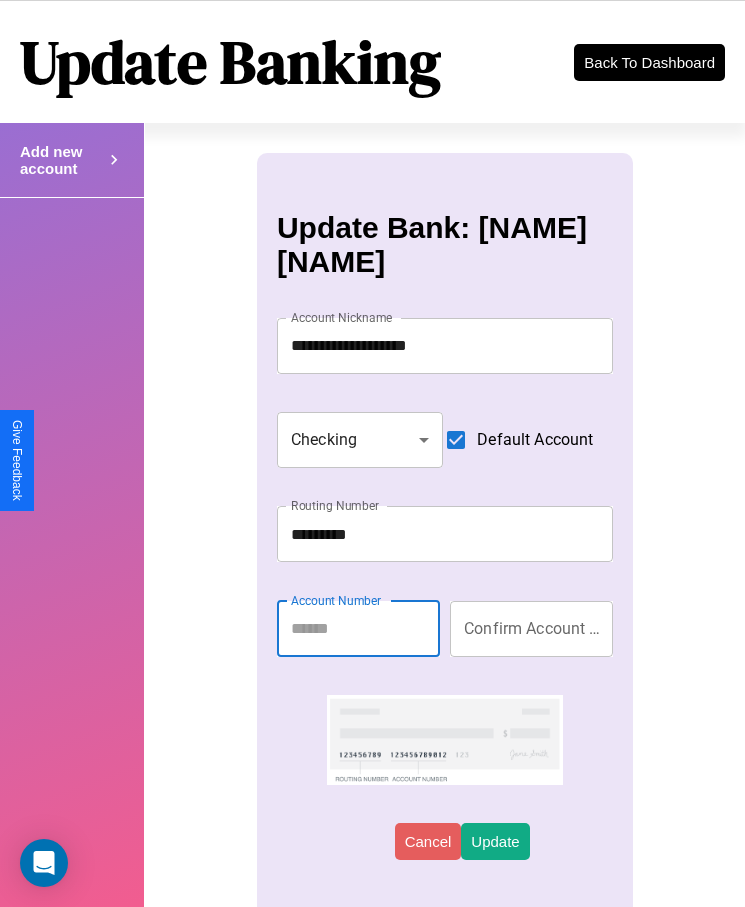click on "Account Number" at bounding box center (358, 629) 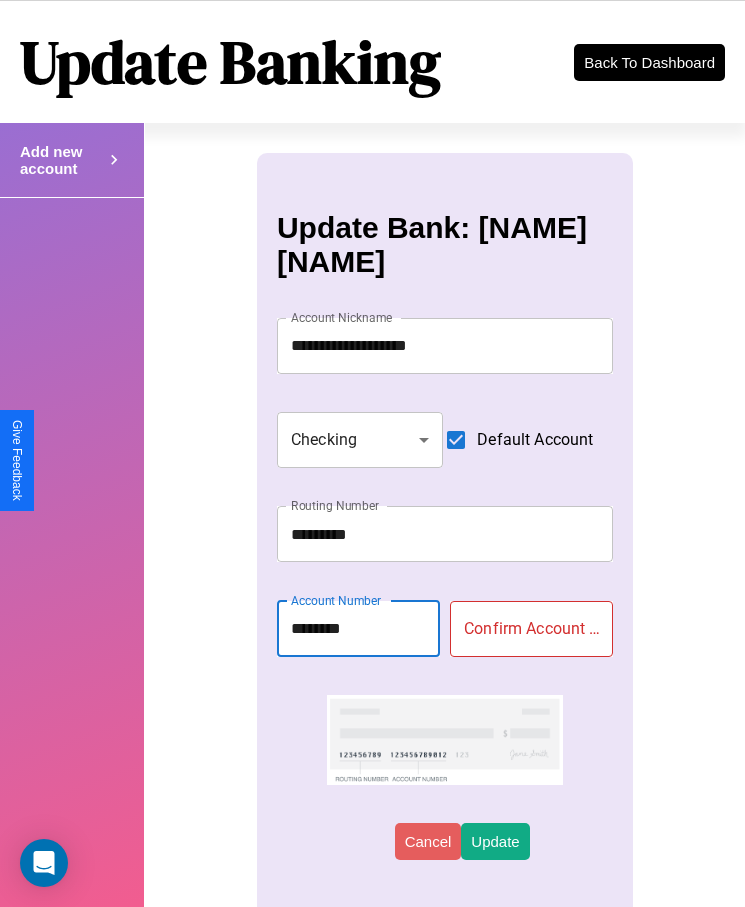type on "********" 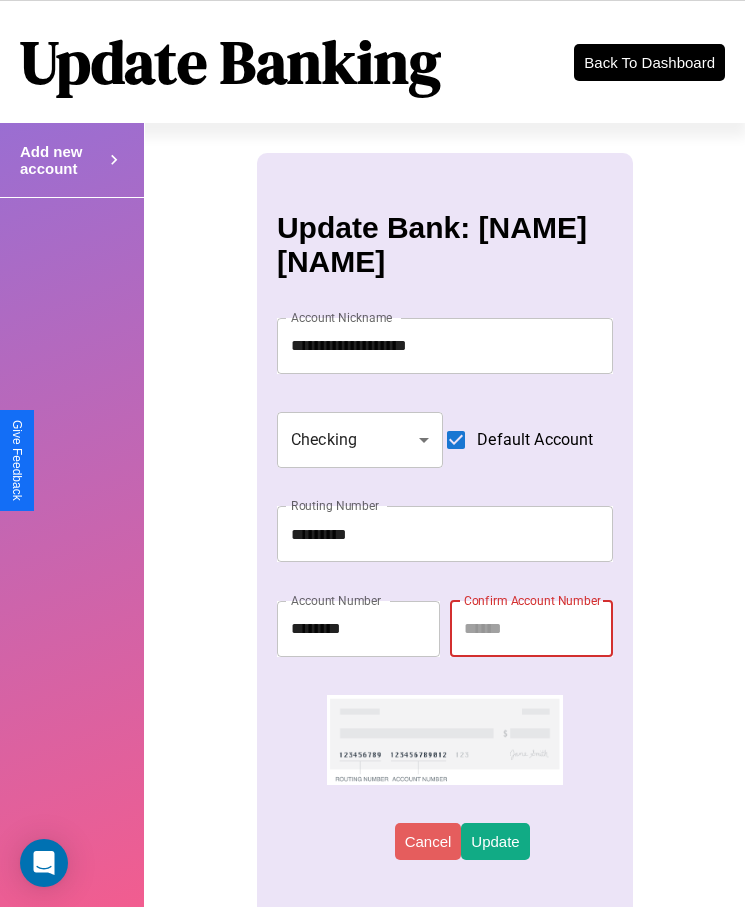 click on "Confirm Account Number" at bounding box center [531, 629] 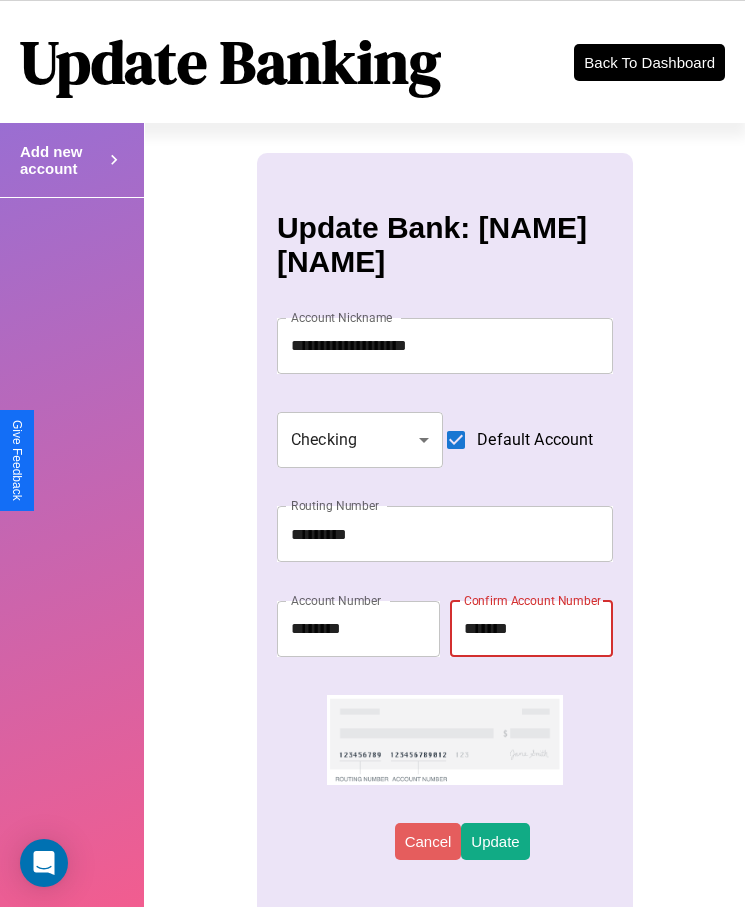 type on "********" 